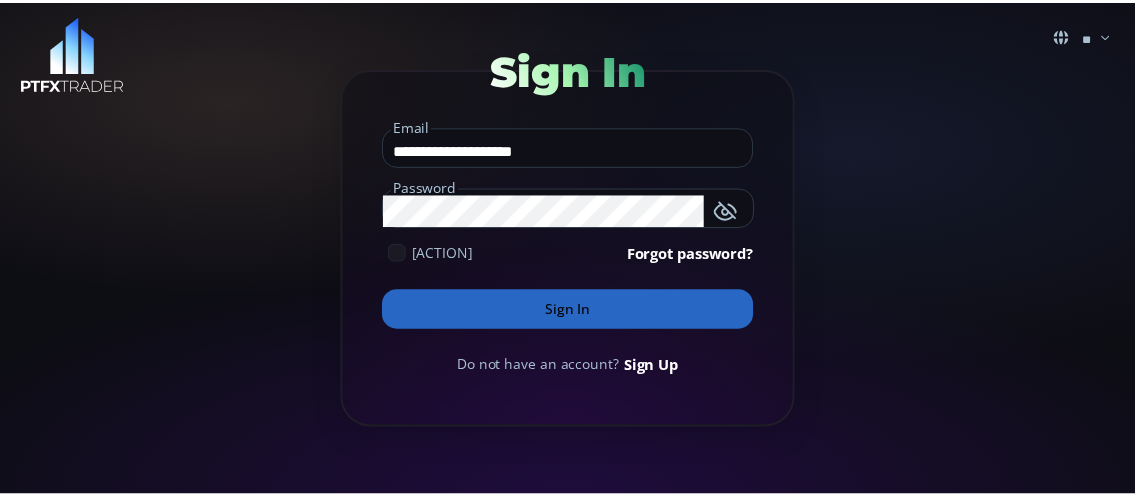 scroll, scrollTop: 0, scrollLeft: 0, axis: both 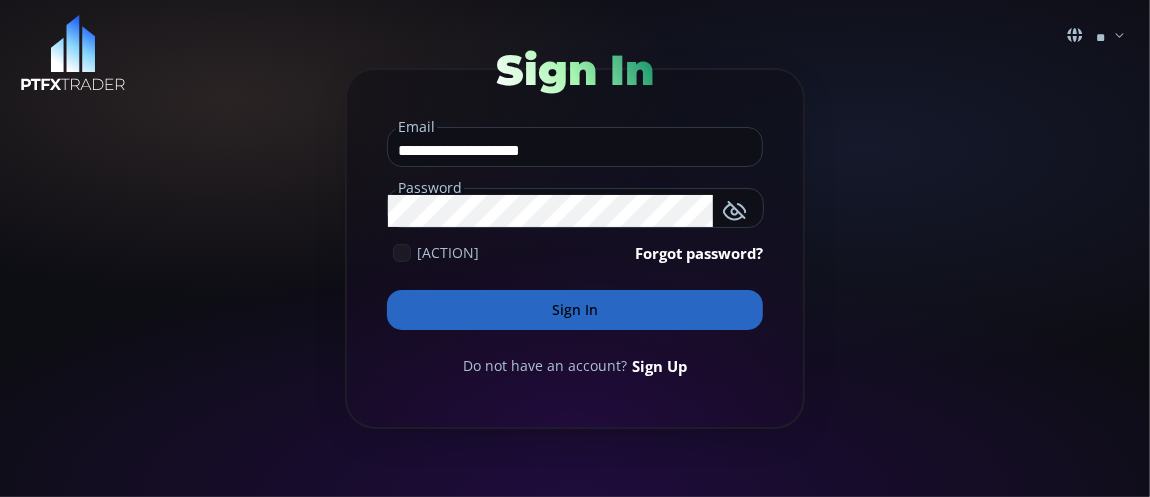 click on "Sign In" at bounding box center (575, 310) 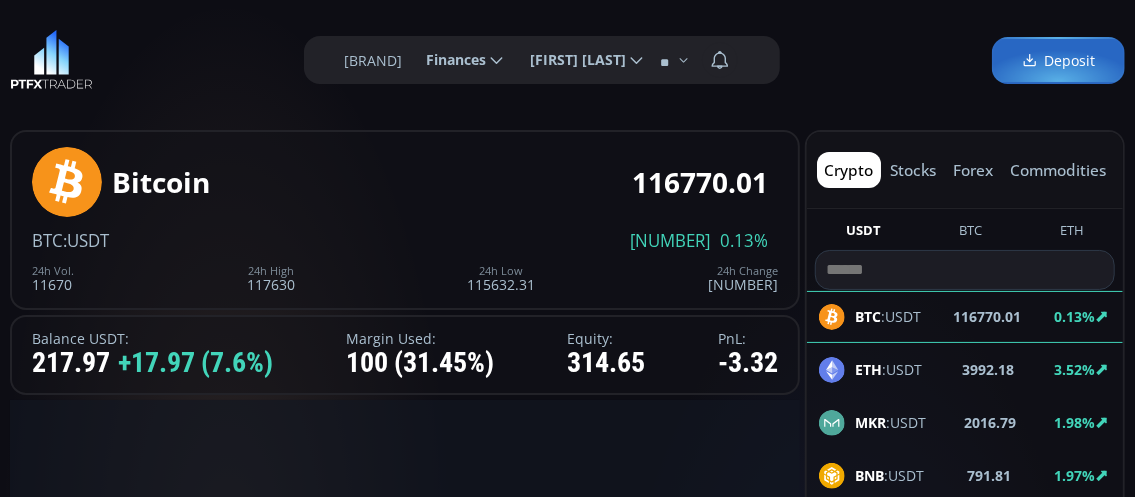 scroll, scrollTop: 0, scrollLeft: 0, axis: both 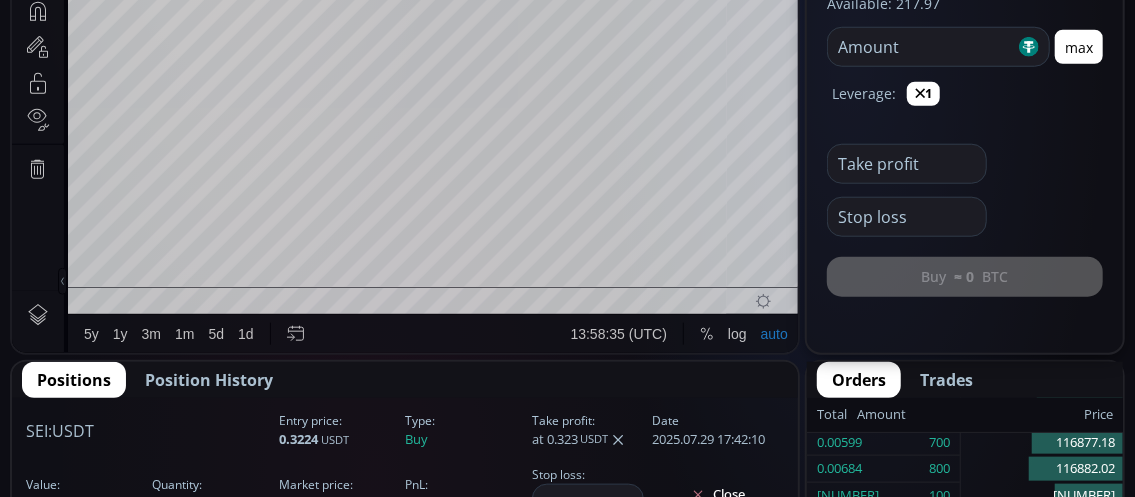 click on "Position History" at bounding box center [209, 380] 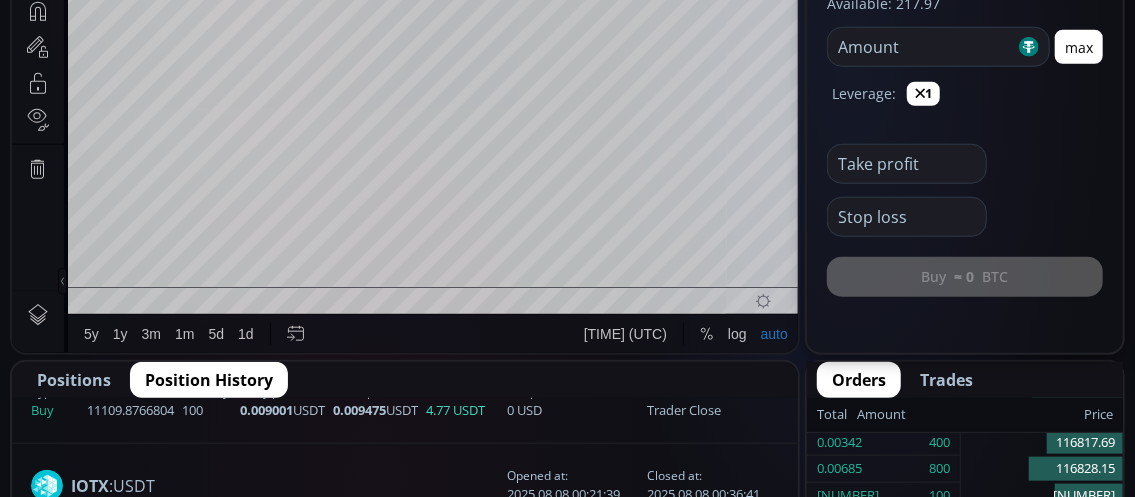 scroll, scrollTop: 100, scrollLeft: 0, axis: vertical 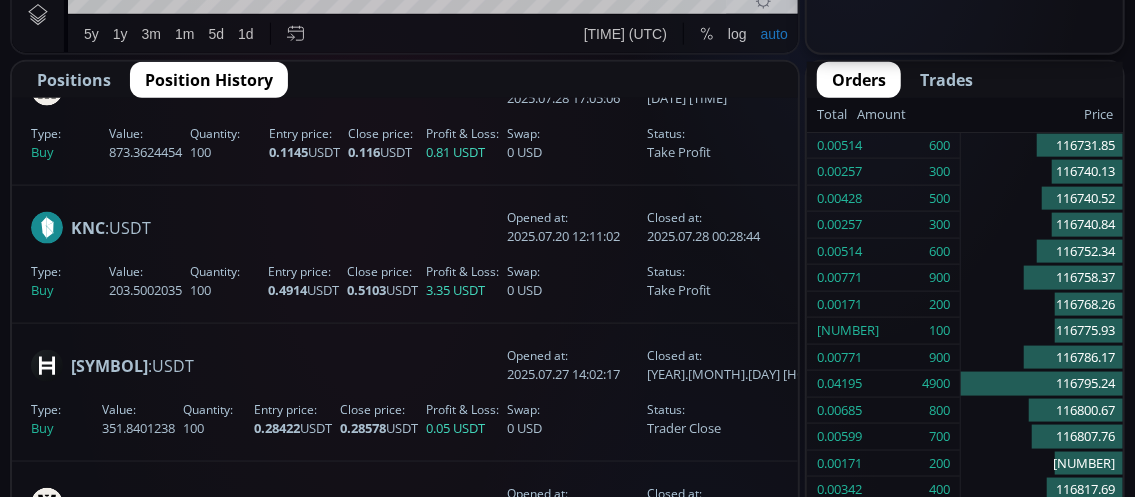click on "Positions" at bounding box center [74, 80] 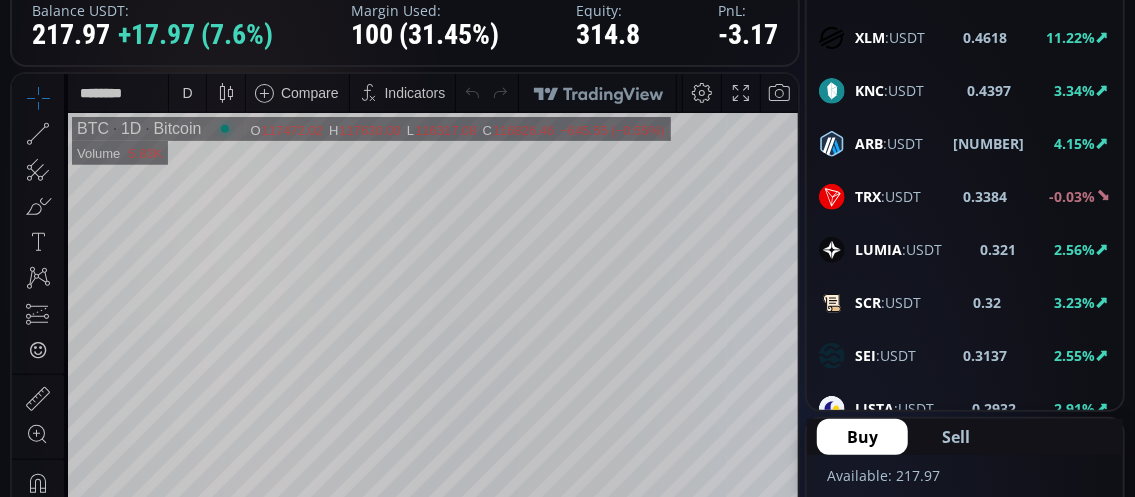 scroll, scrollTop: 300, scrollLeft: 0, axis: vertical 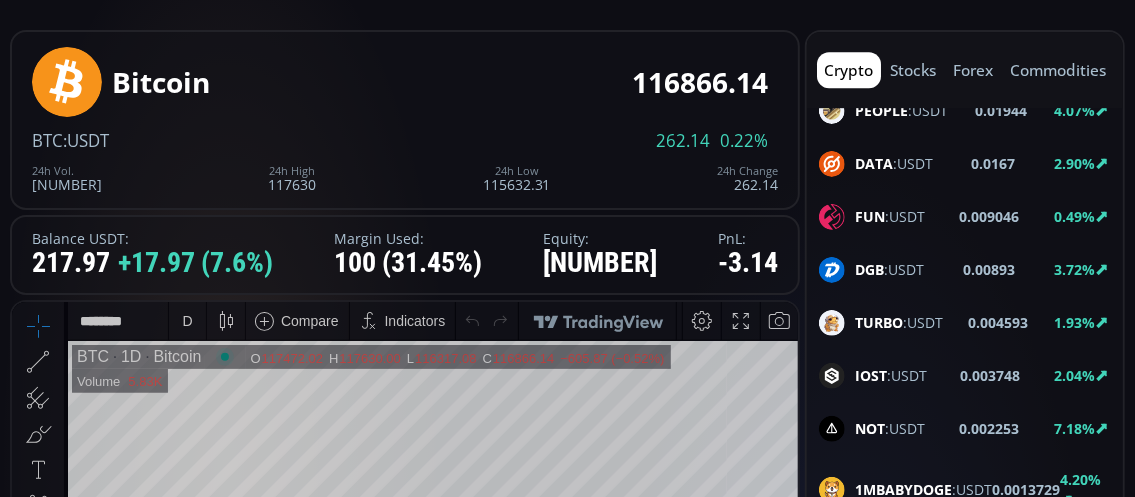click on "FUN" at bounding box center (870, 216) 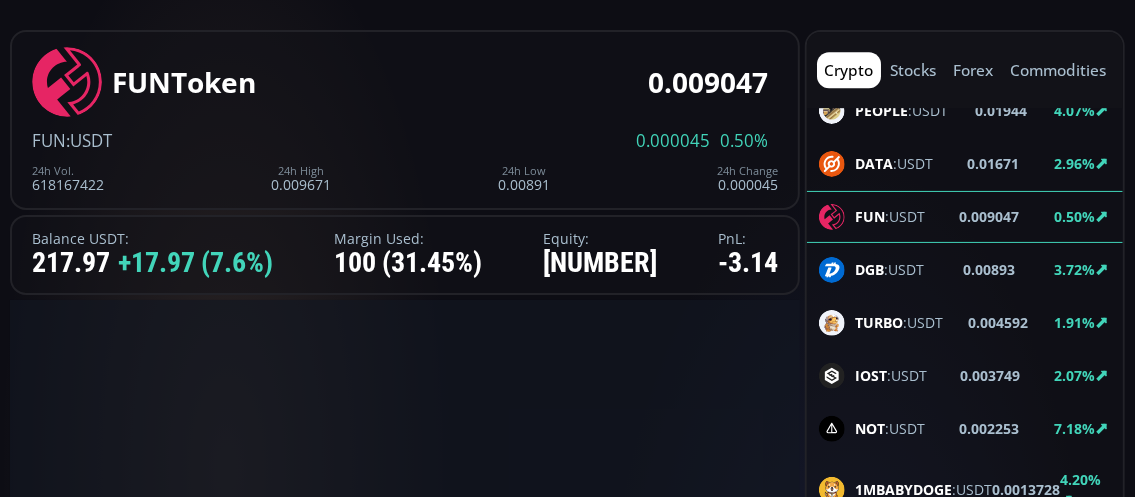 scroll, scrollTop: 0, scrollLeft: 0, axis: both 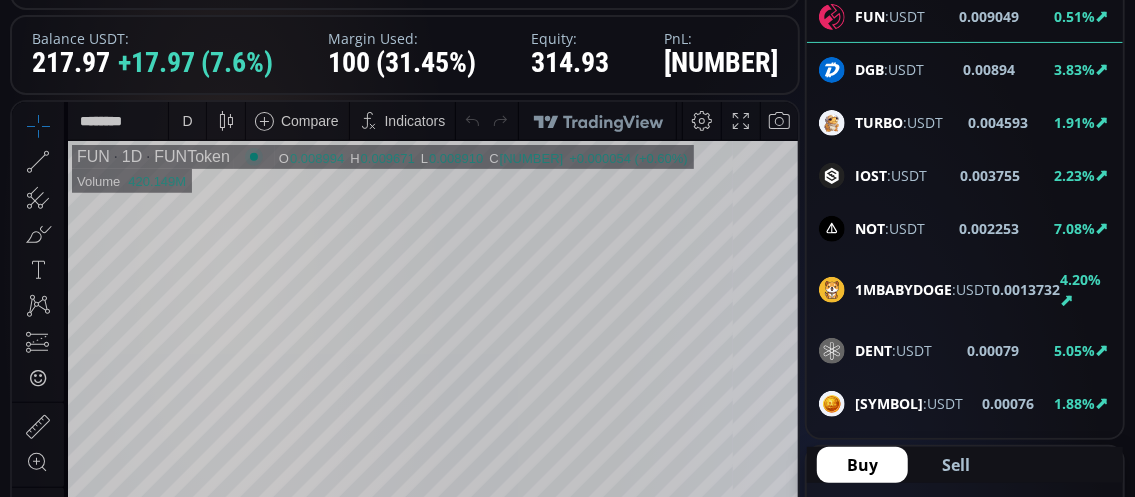 click on "D" at bounding box center [187, 120] 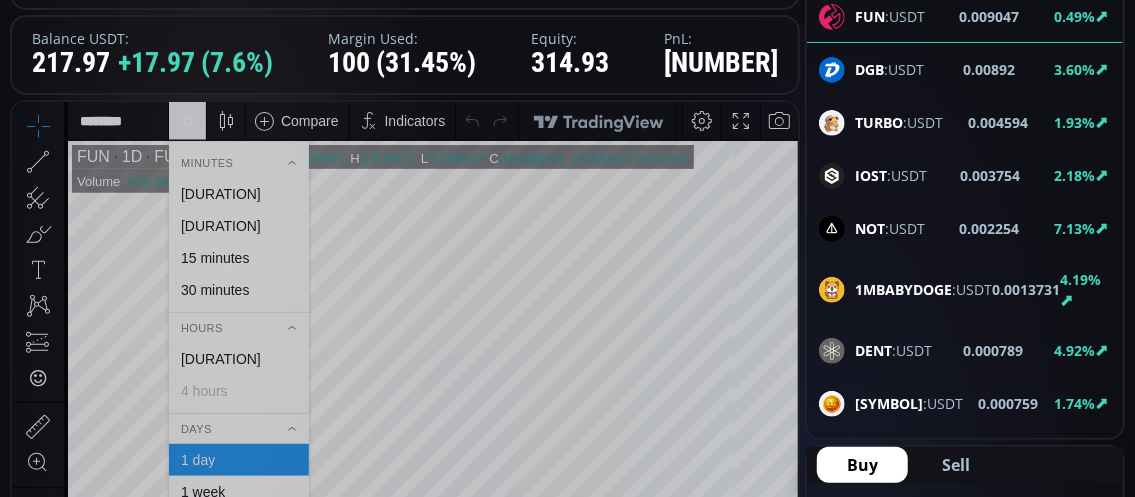 click on "[DURATION]" at bounding box center [221, 193] 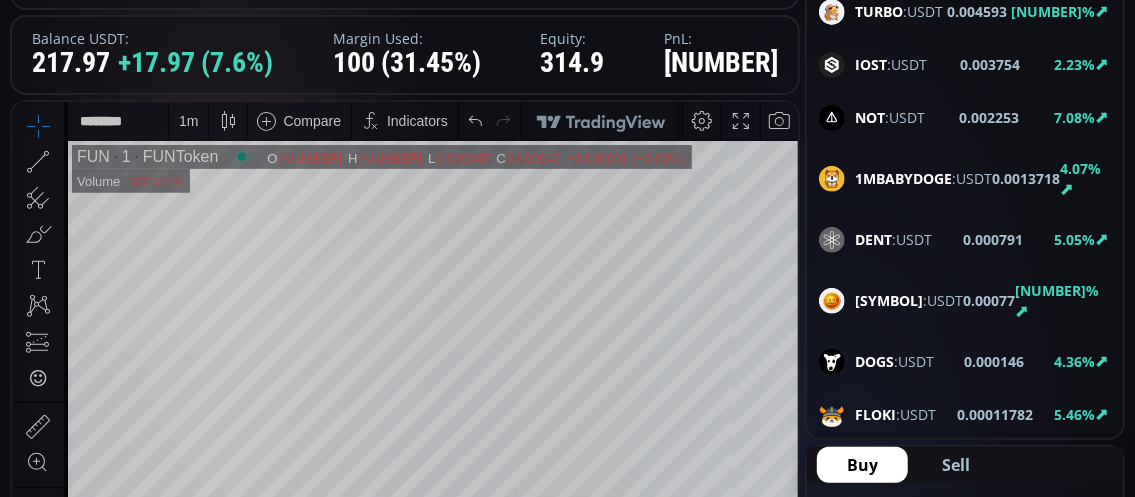scroll, scrollTop: 3062, scrollLeft: 0, axis: vertical 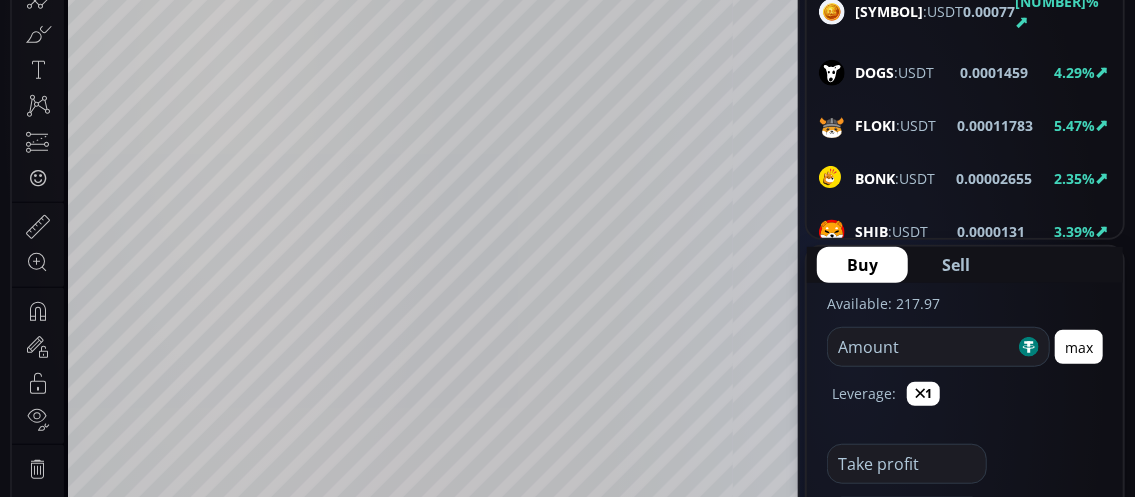 click at bounding box center [921, 347] 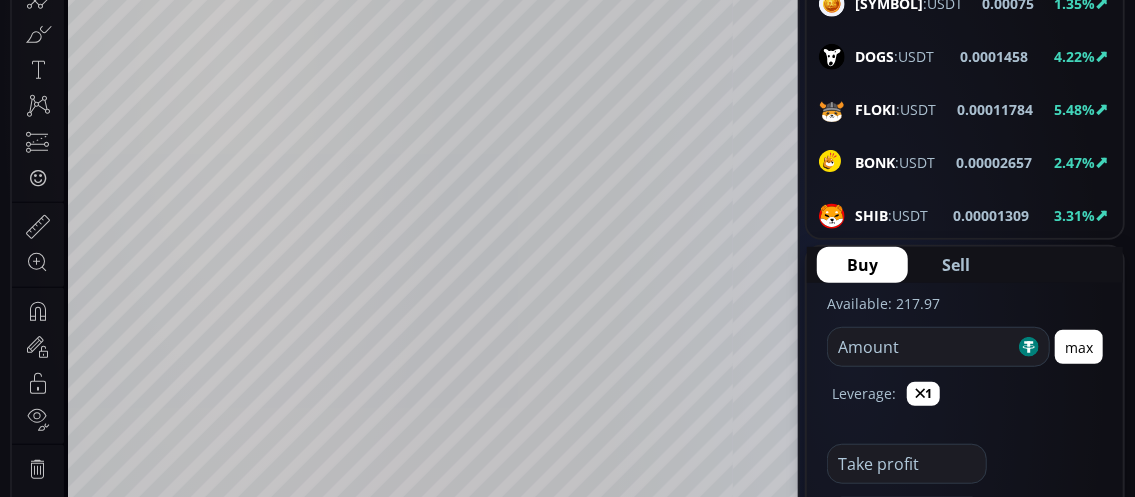 type on "*" 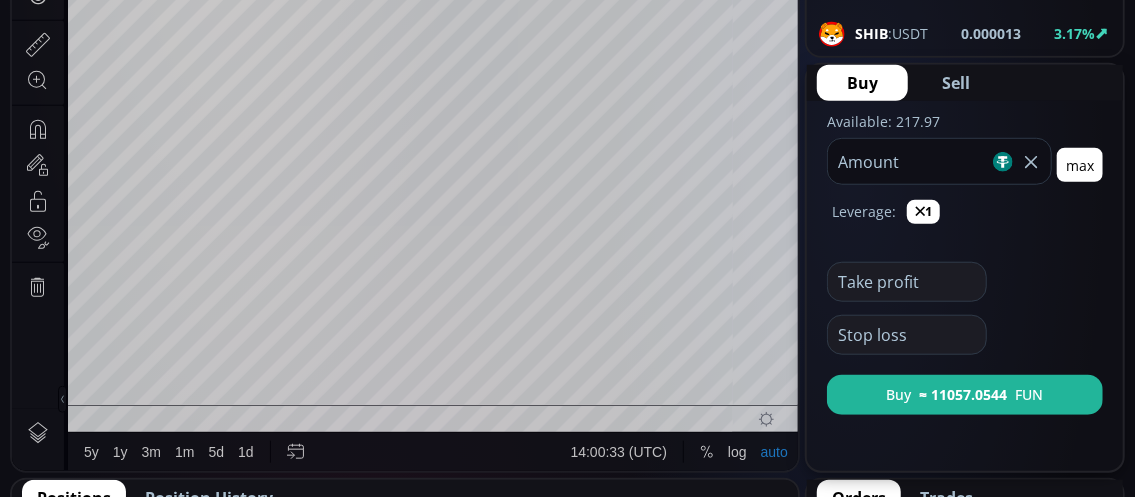 scroll, scrollTop: 700, scrollLeft: 0, axis: vertical 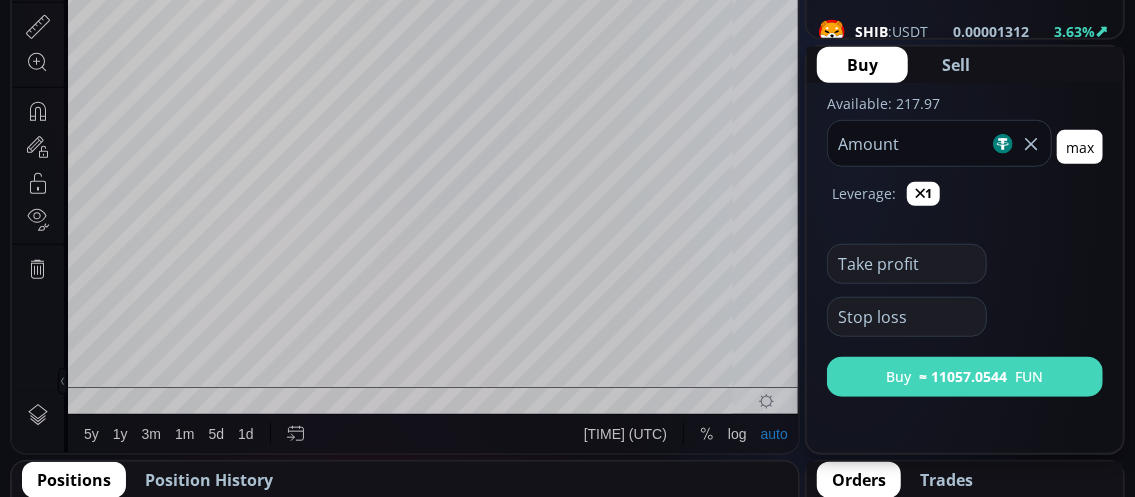 type on "***" 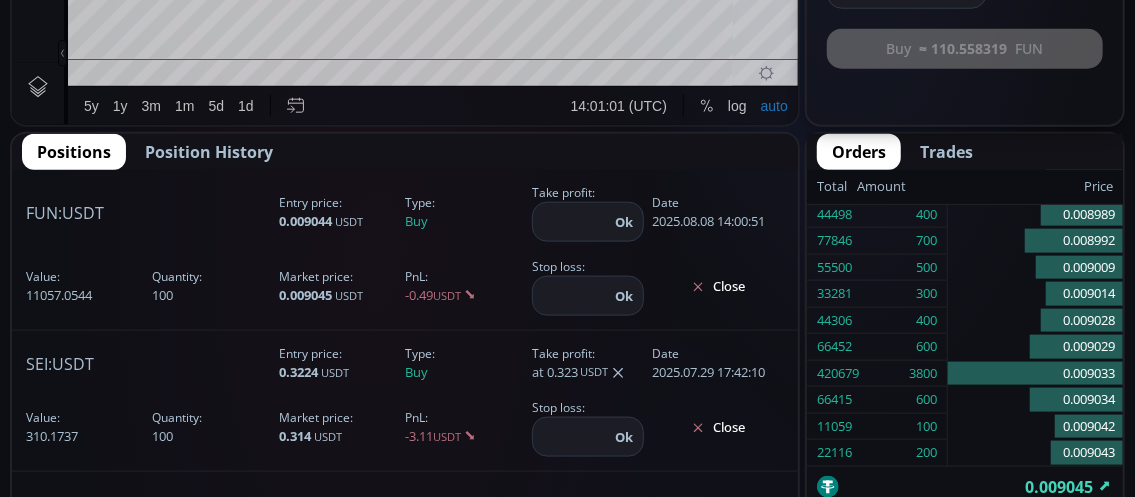 scroll, scrollTop: 1000, scrollLeft: 0, axis: vertical 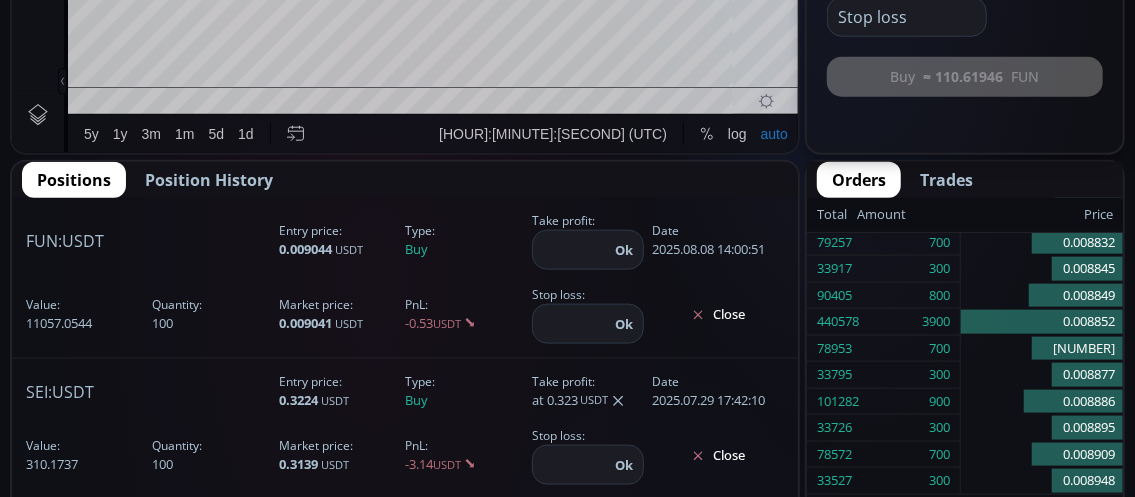 click at bounding box center (571, 250) 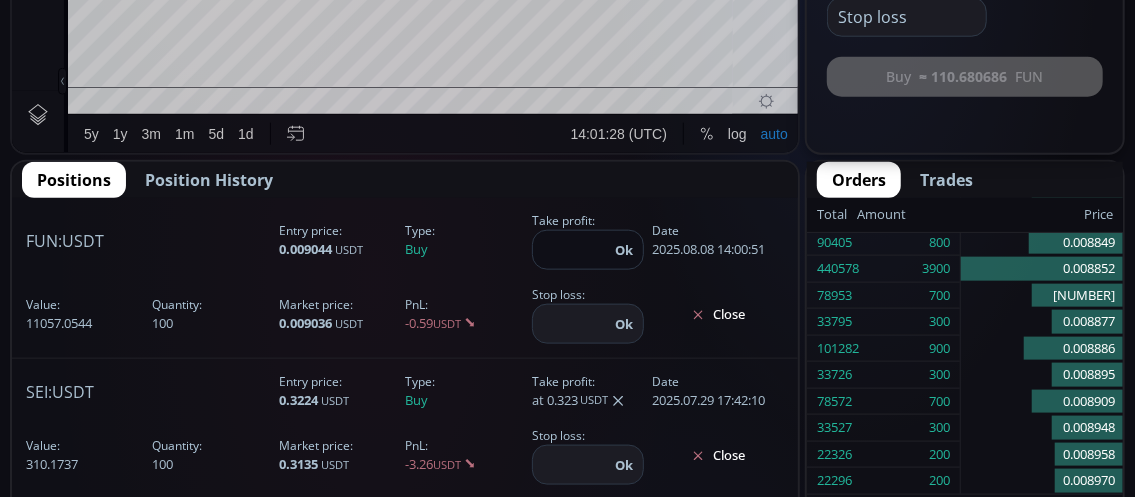 type on "******" 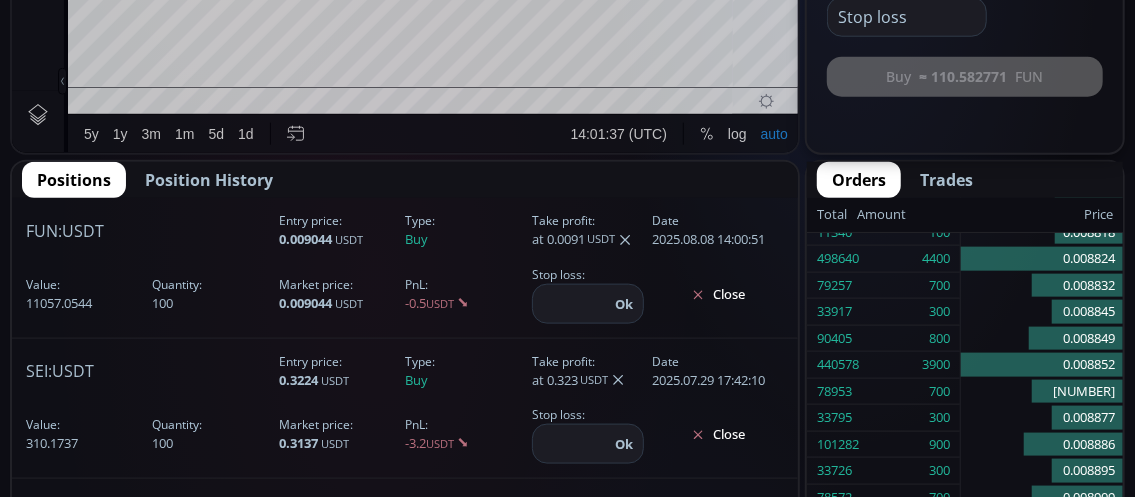 scroll, scrollTop: 0, scrollLeft: 0, axis: both 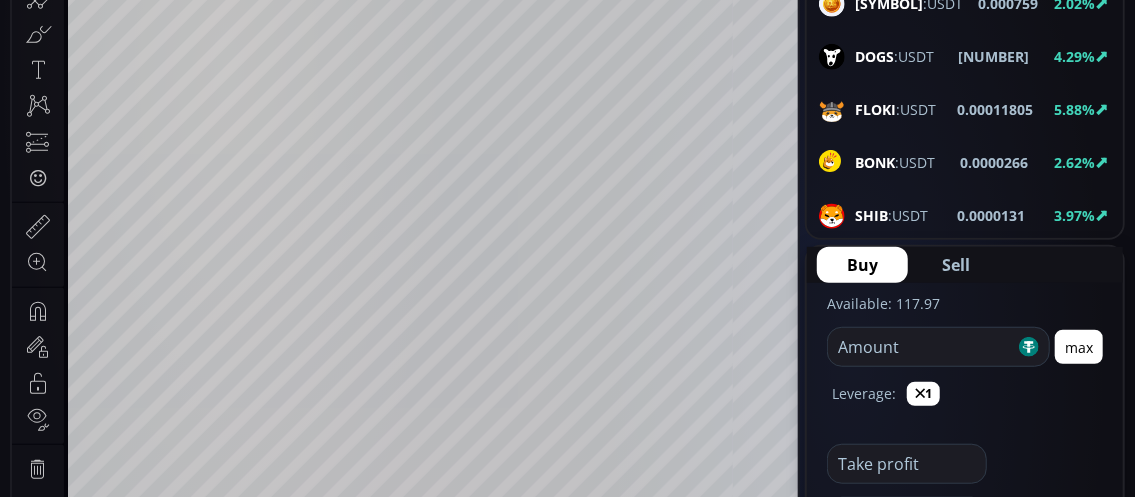 click at bounding box center (921, 347) 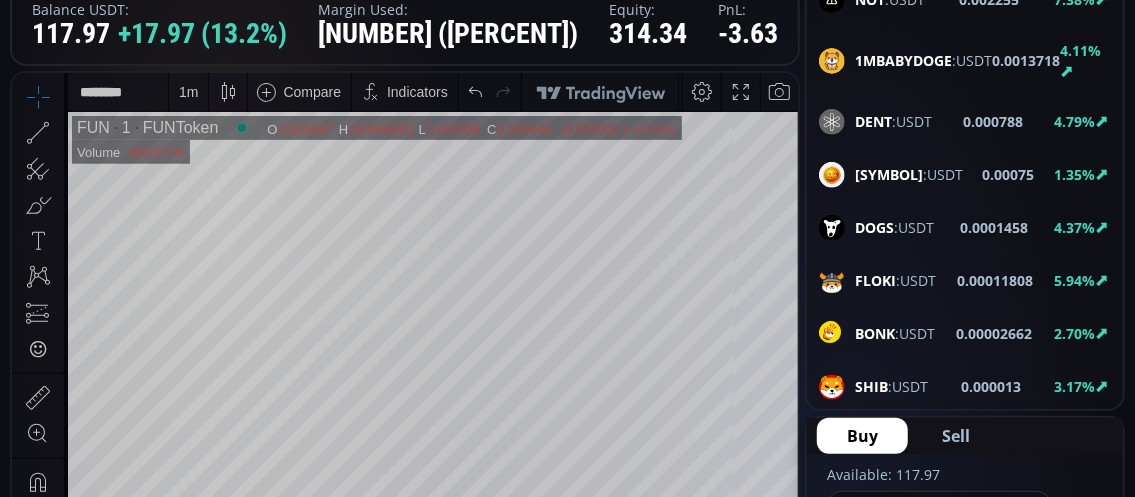 scroll, scrollTop: 300, scrollLeft: 0, axis: vertical 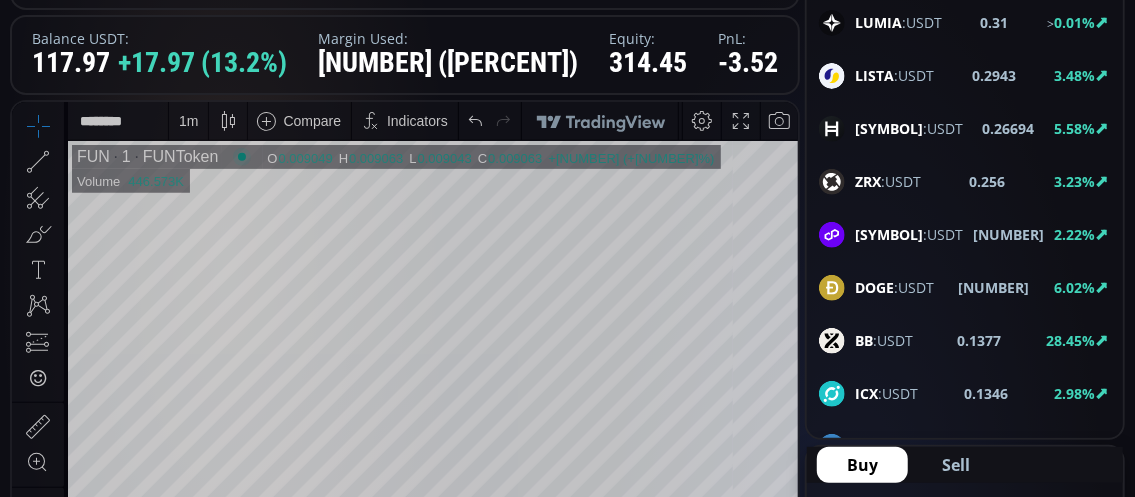type on "***" 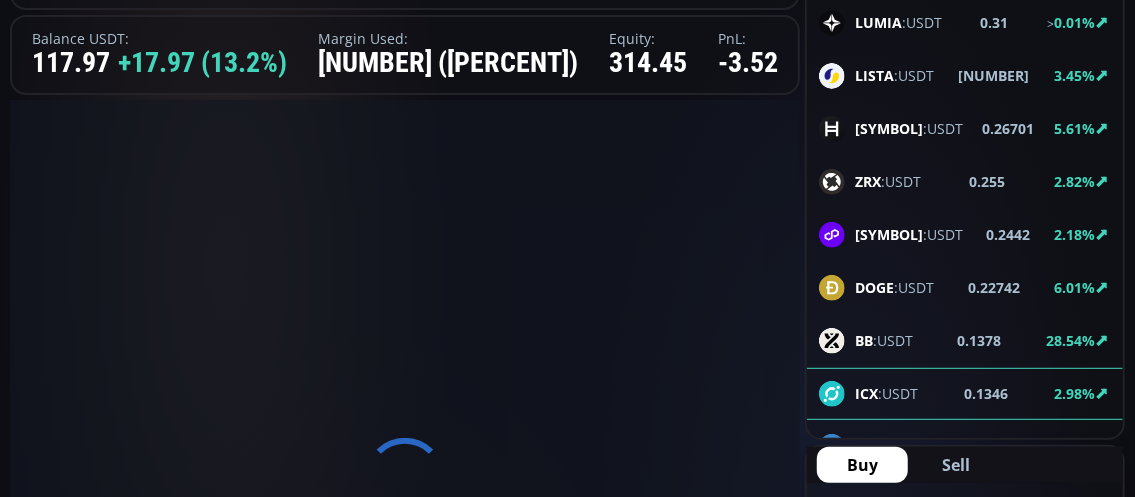 scroll, scrollTop: 0, scrollLeft: 0, axis: both 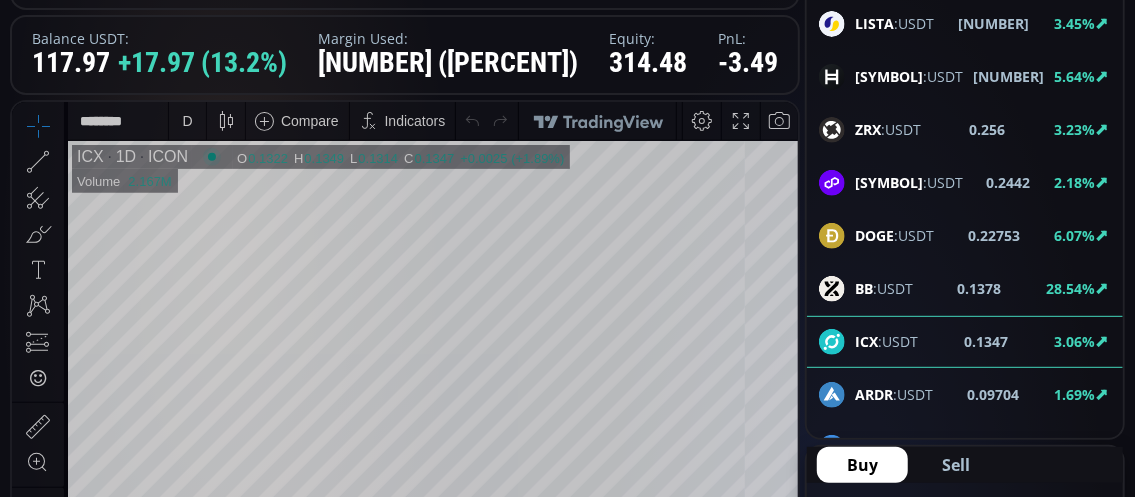 click on "ARDR" at bounding box center (874, 394) 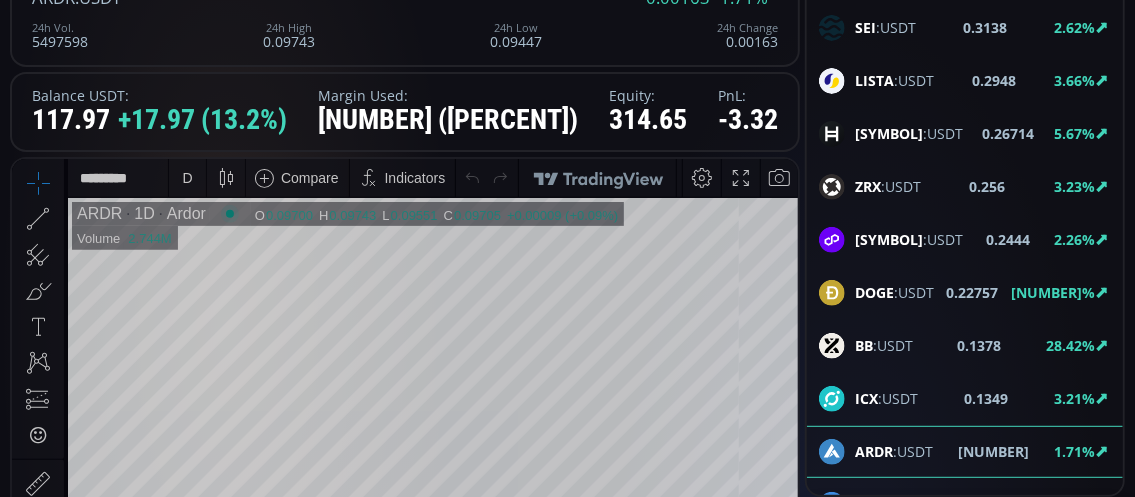 scroll, scrollTop: 200, scrollLeft: 0, axis: vertical 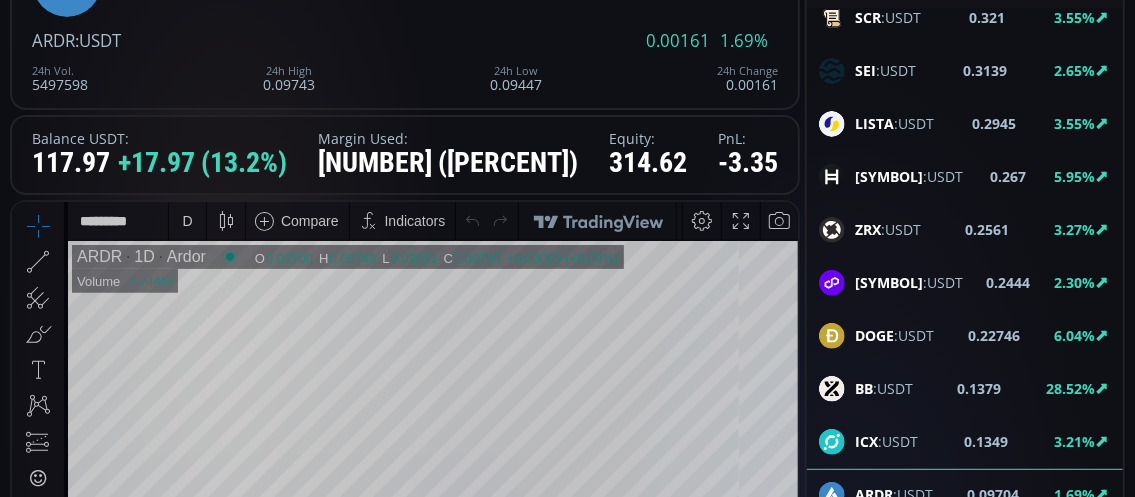 click on "D" at bounding box center [187, 220] 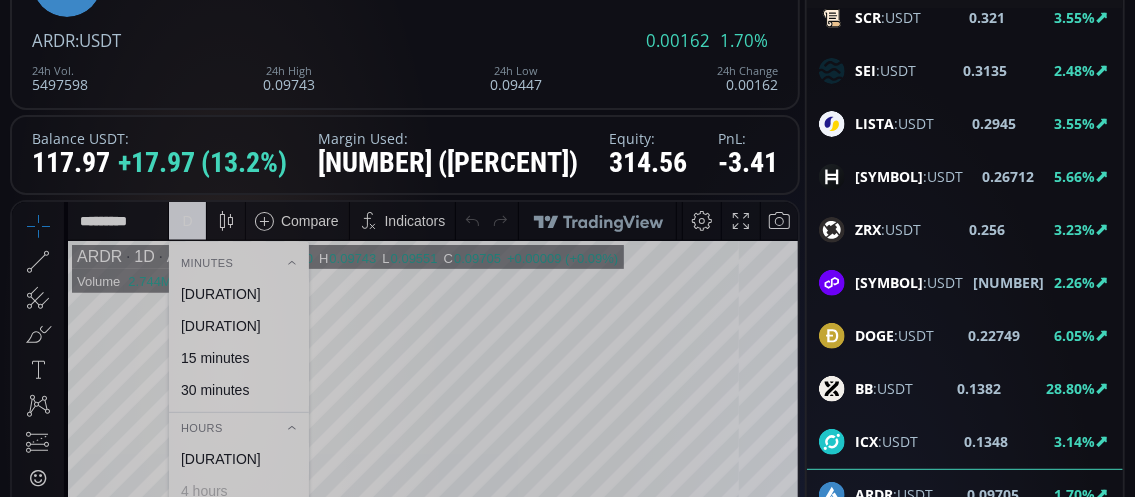 click on "[DURATION]" at bounding box center [221, 293] 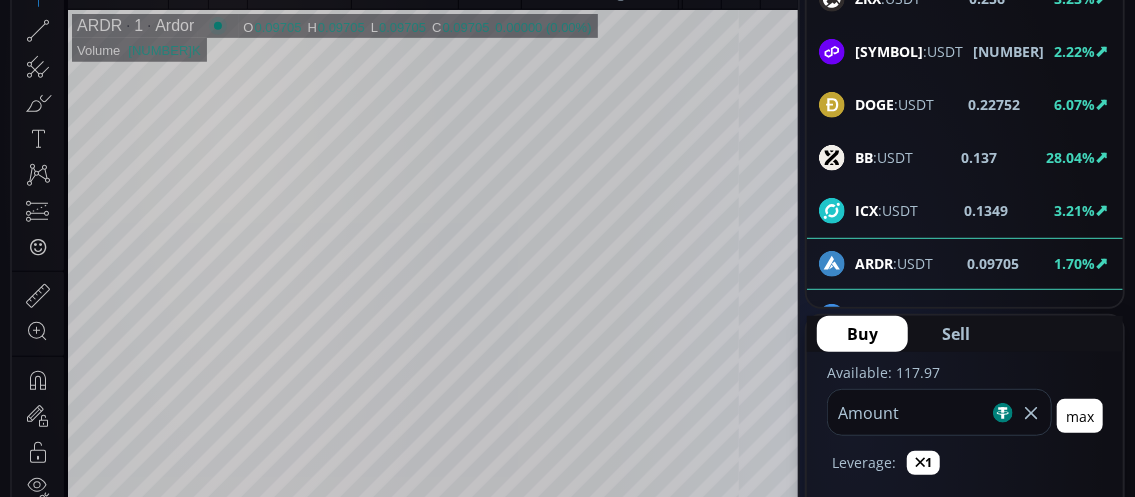 scroll, scrollTop: 500, scrollLeft: 0, axis: vertical 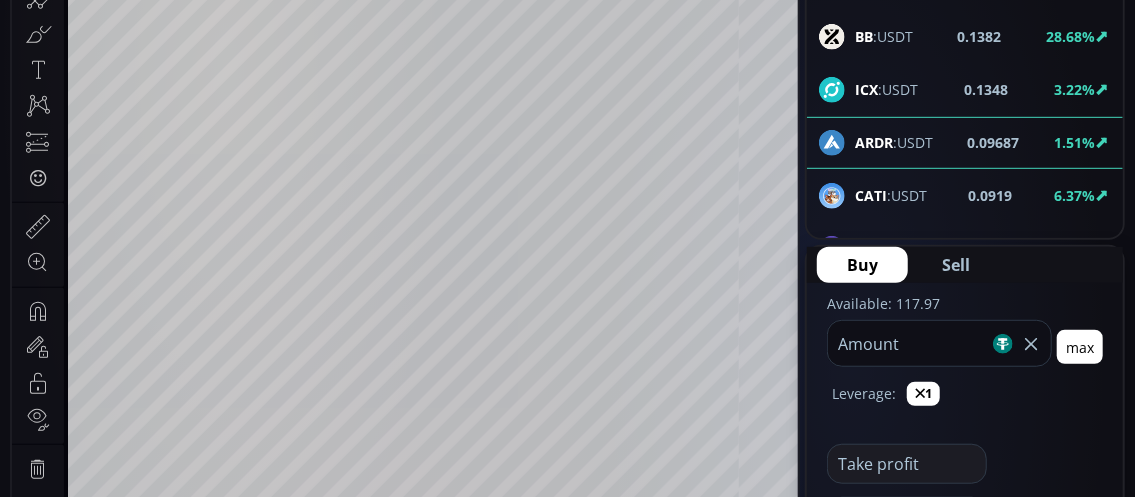 click on "ICX :USDT" 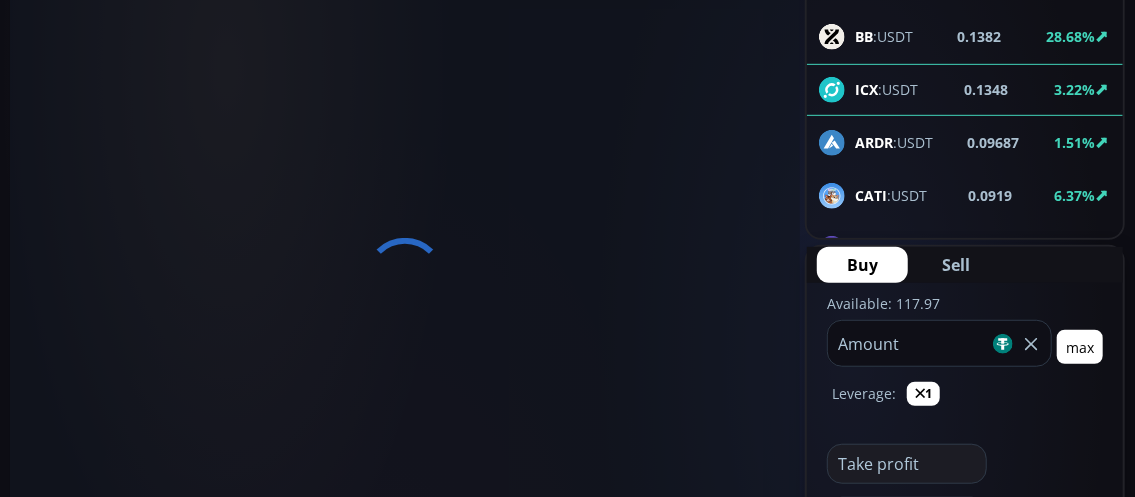 scroll, scrollTop: 0, scrollLeft: 0, axis: both 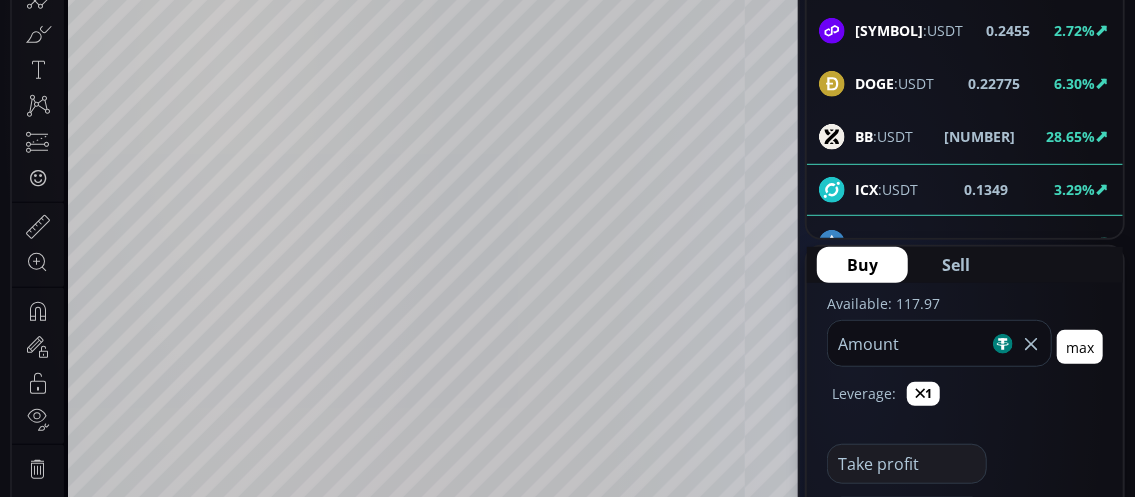 click on "ARDR" at bounding box center (874, 242) 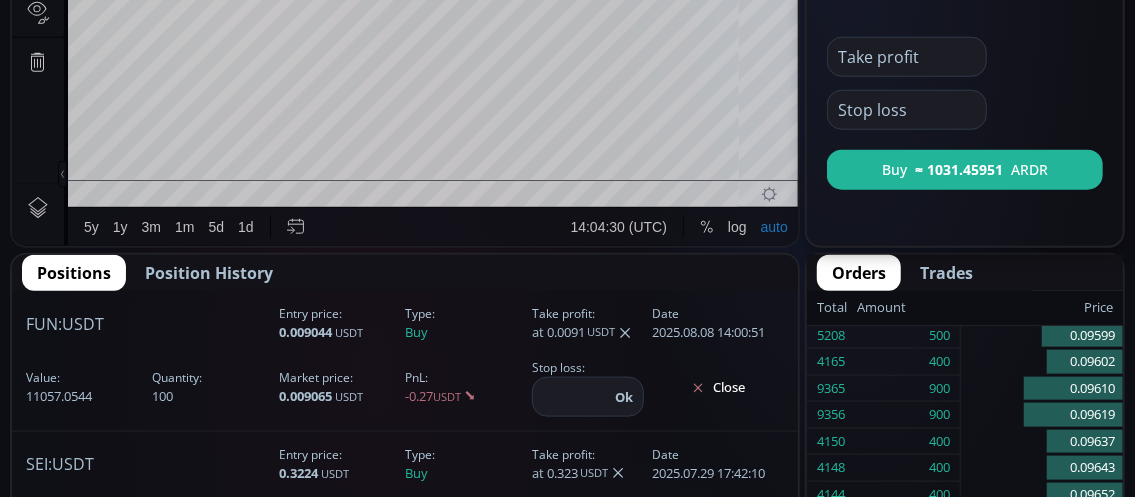 scroll, scrollTop: 1000, scrollLeft: 0, axis: vertical 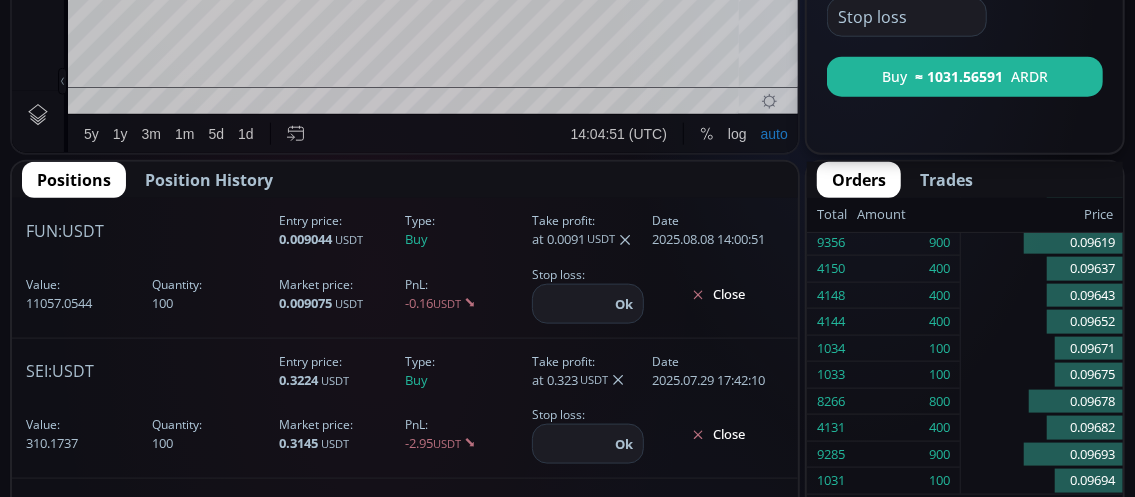 click 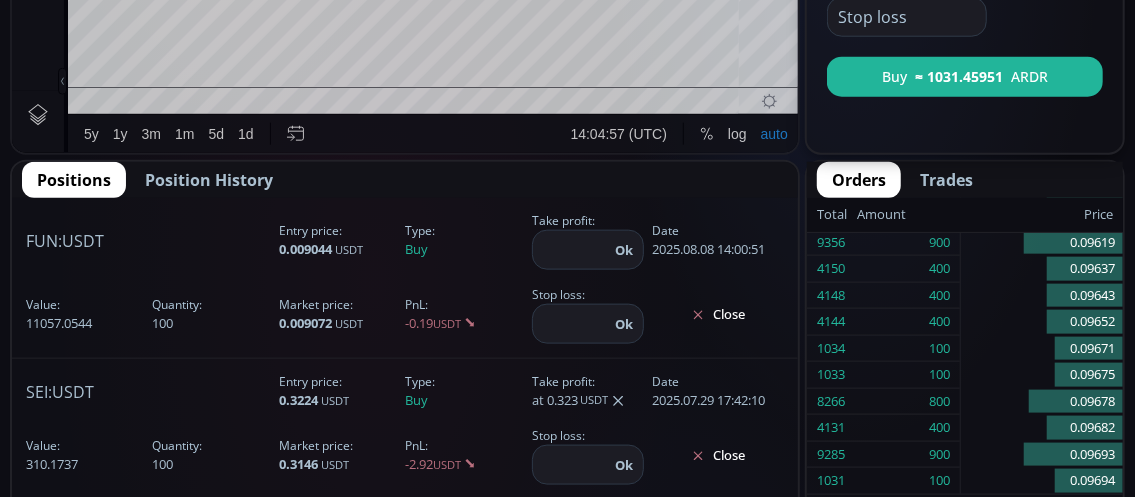 click at bounding box center (571, 250) 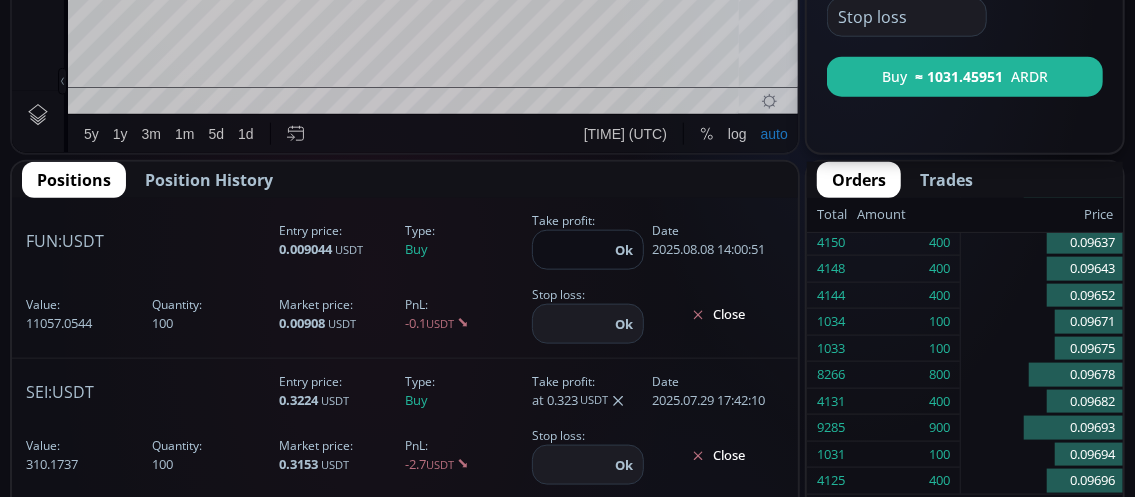 type on "*******" 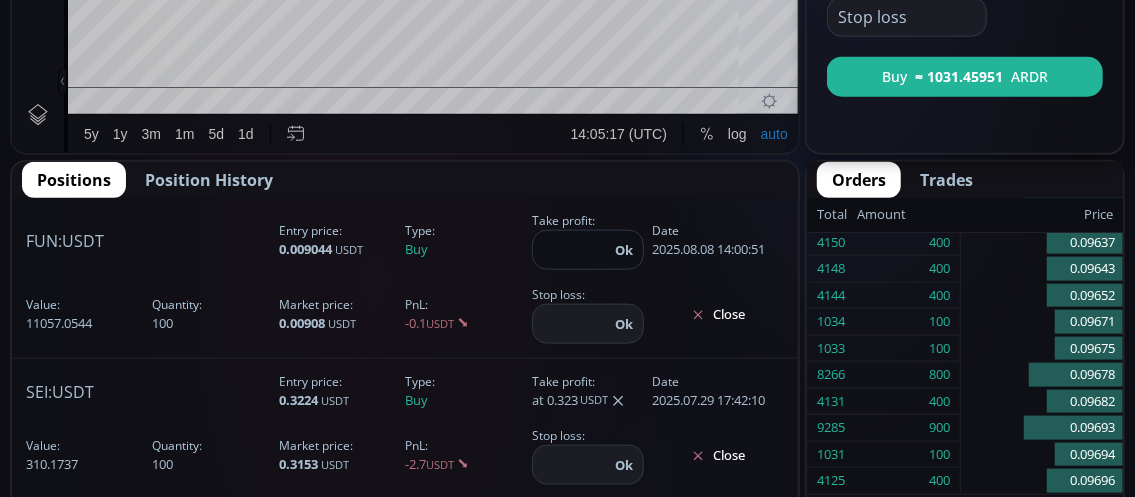 click on "Ok" 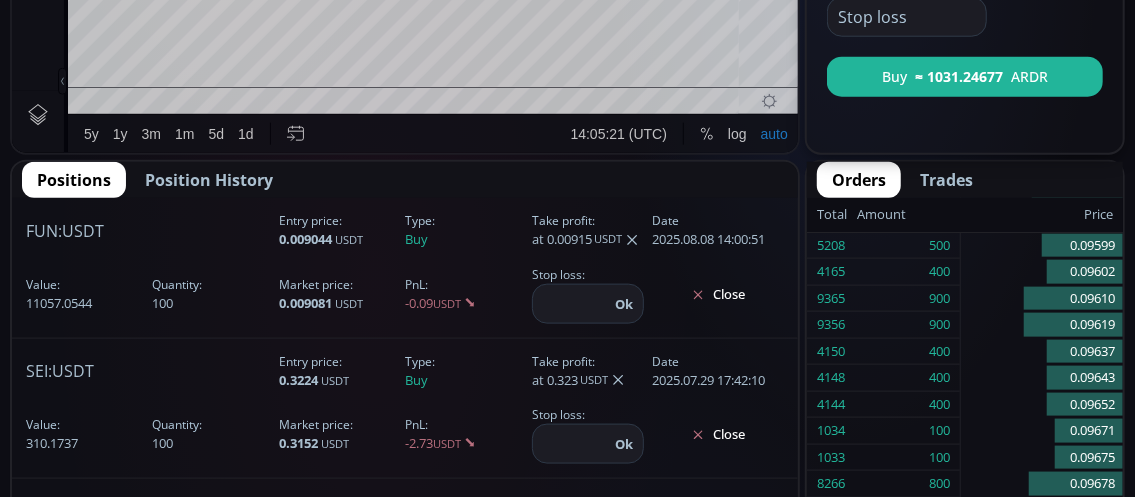 scroll, scrollTop: 0, scrollLeft: 0, axis: both 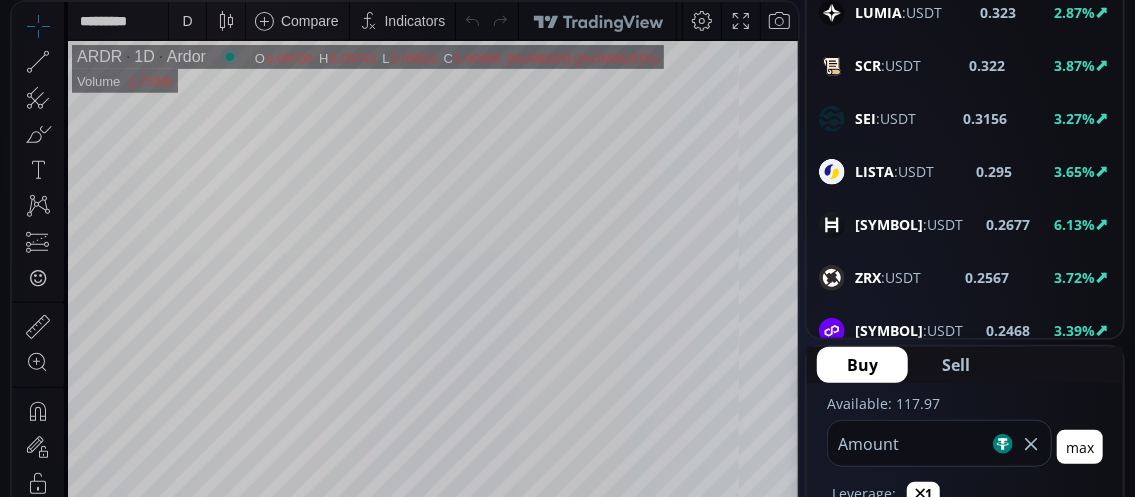 click on "POL :USDT" 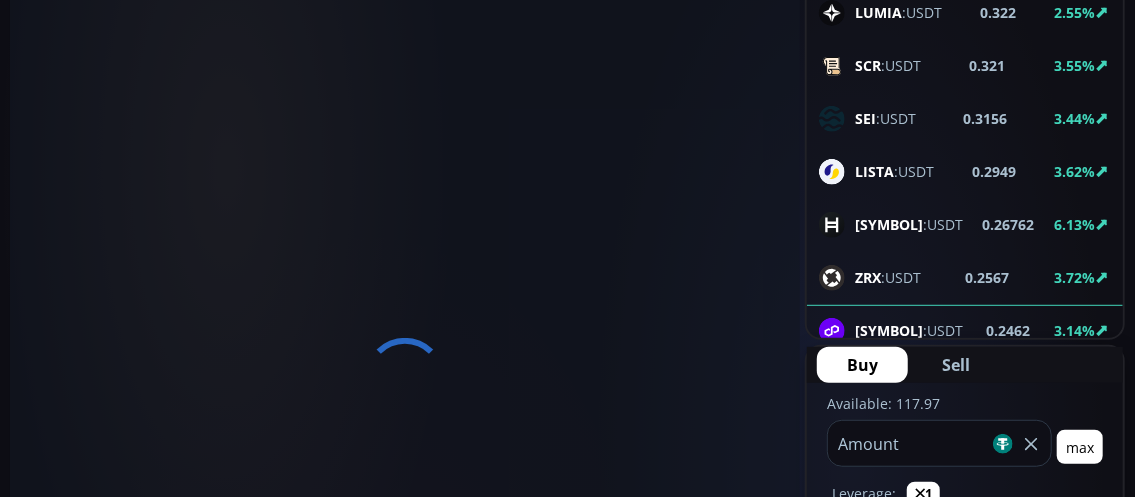 scroll, scrollTop: 0, scrollLeft: 0, axis: both 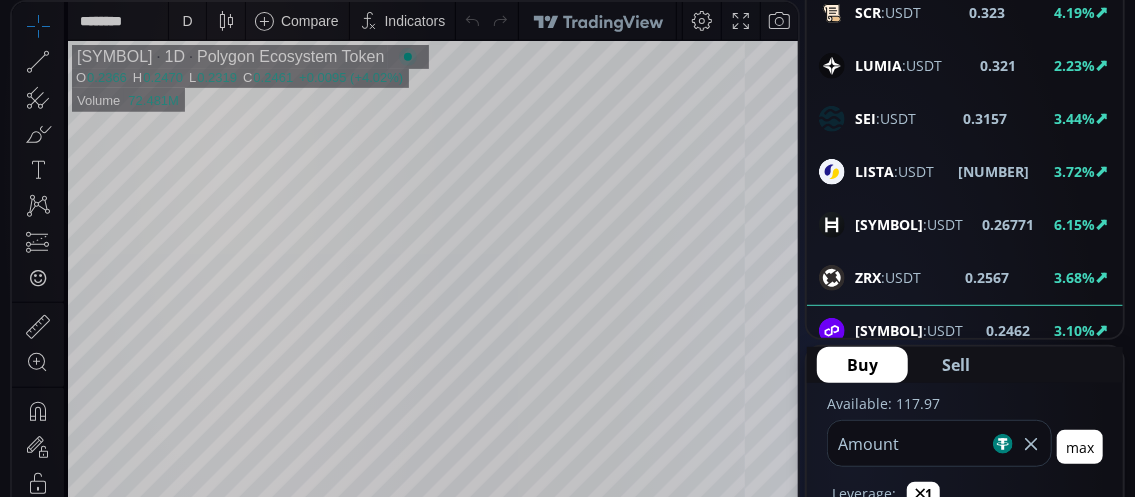 click on "D" at bounding box center (187, 21) 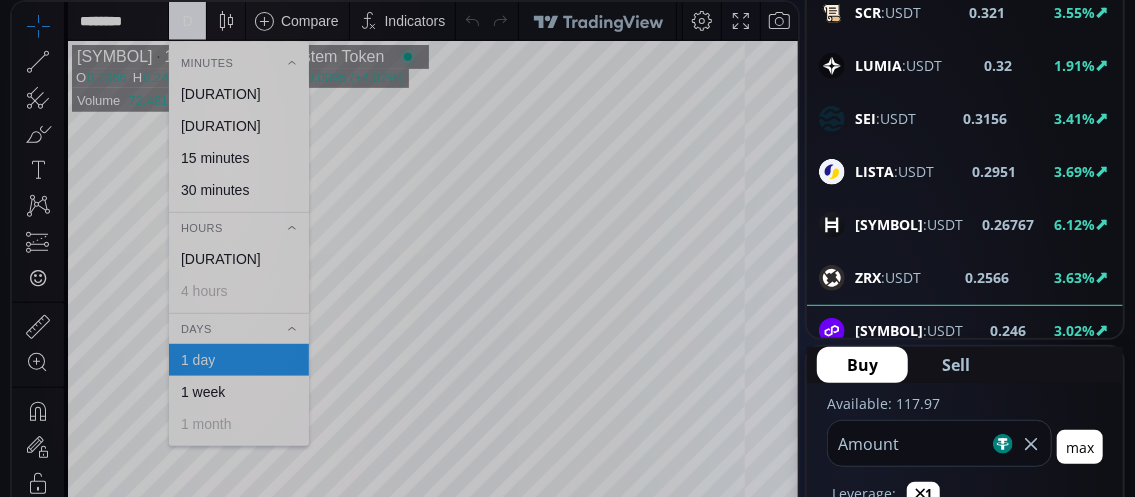 click on "[DURATION]" at bounding box center [221, 94] 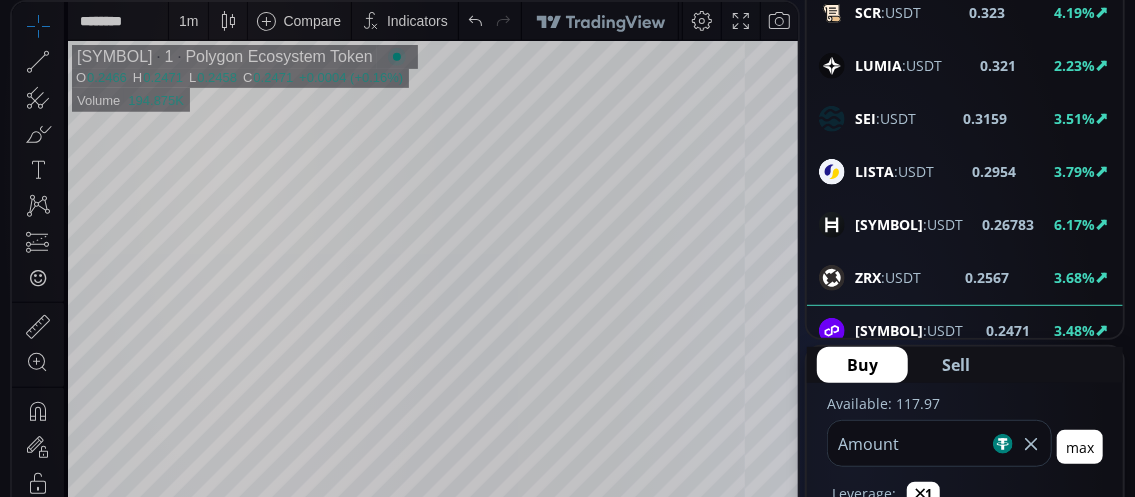 click on "[SYMBOL]" at bounding box center [889, 224] 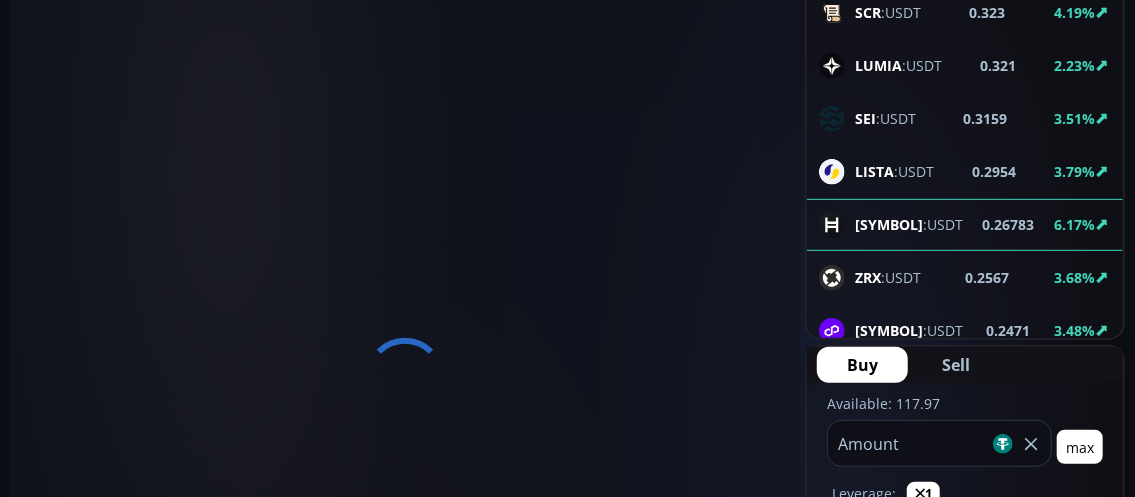 scroll, scrollTop: 0, scrollLeft: 0, axis: both 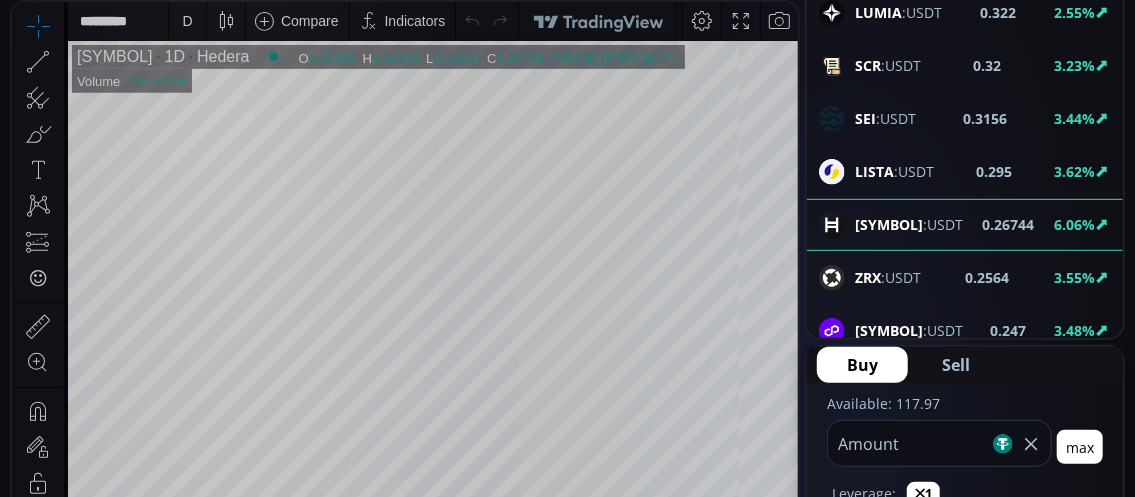 click on "D" at bounding box center (187, 21) 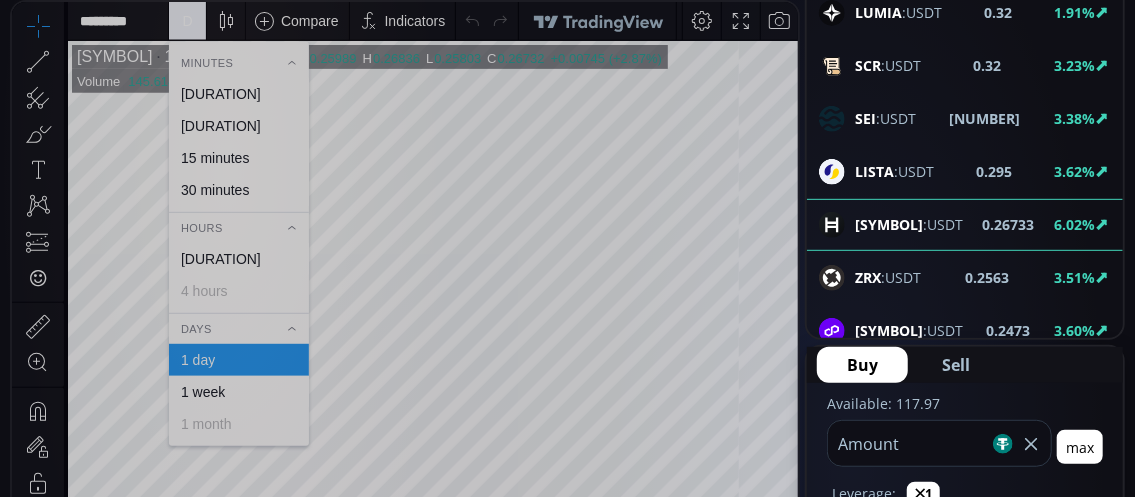 click on "[DURATION]" at bounding box center [221, 94] 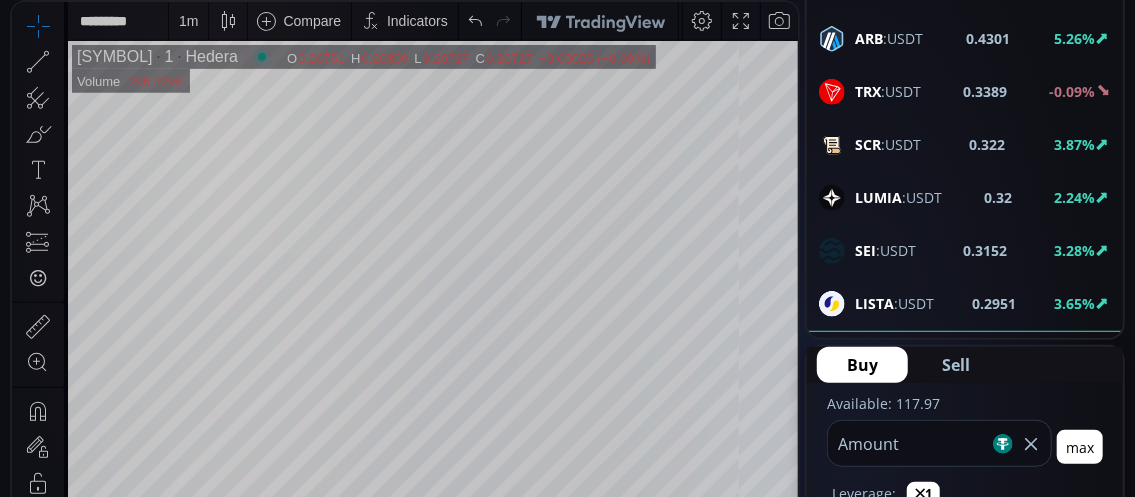 scroll, scrollTop: 1665, scrollLeft: 0, axis: vertical 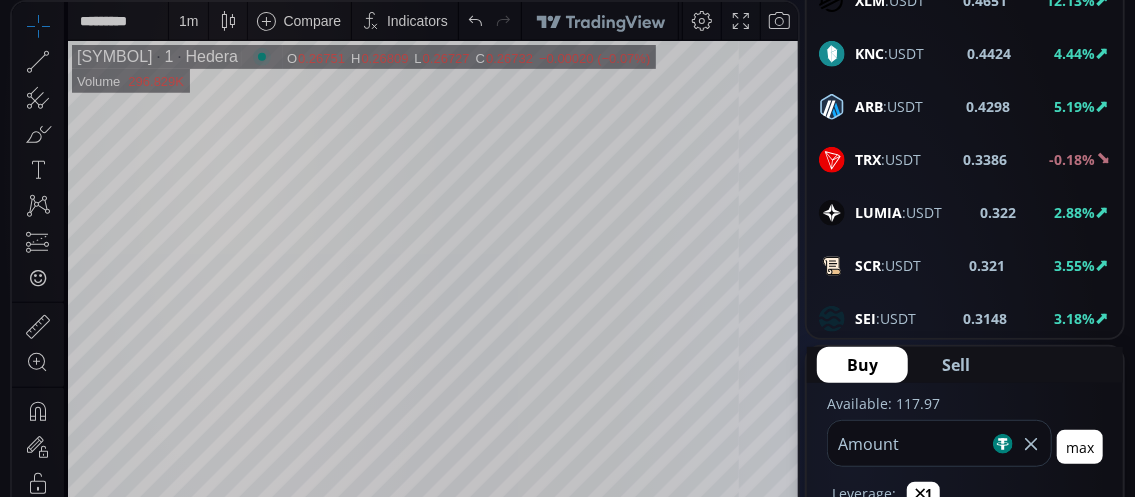 click on "TRX" at bounding box center (868, 159) 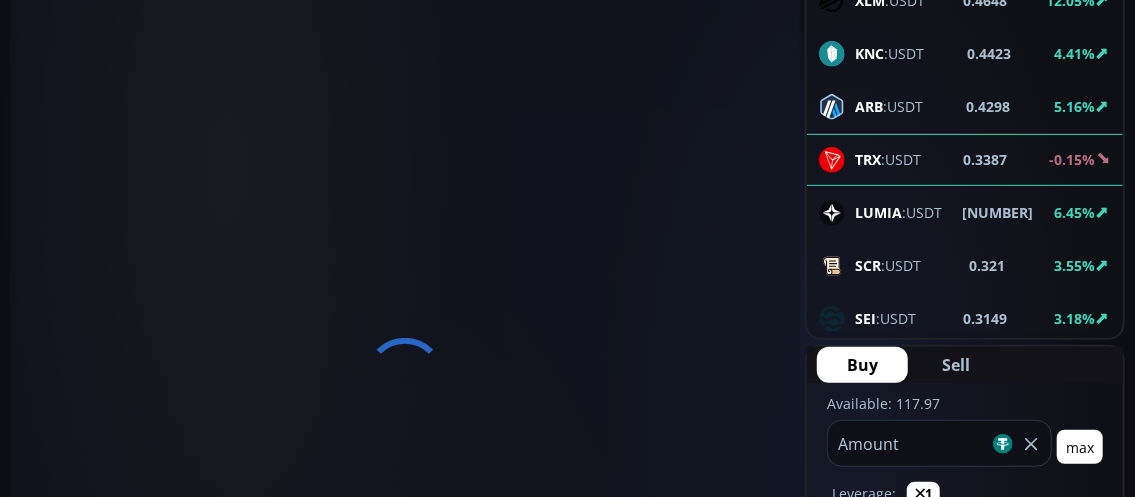 scroll, scrollTop: 0, scrollLeft: 0, axis: both 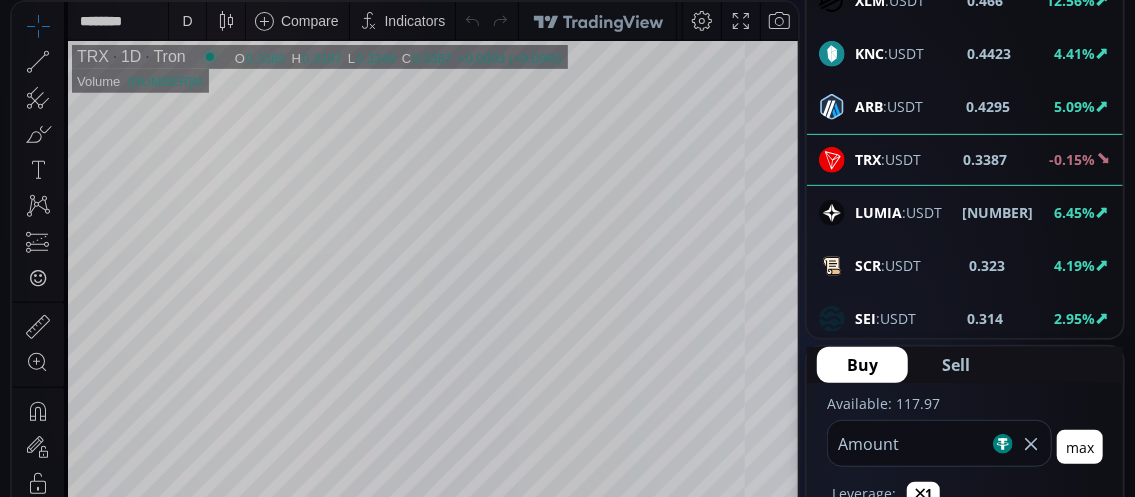 click on "D" at bounding box center (187, 21) 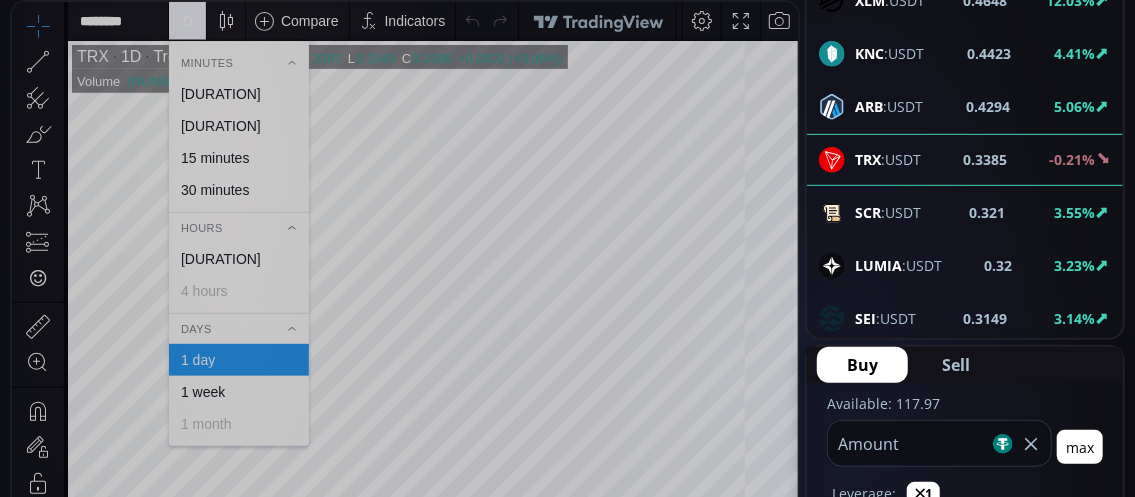 click on "[DURATION]" at bounding box center [221, 94] 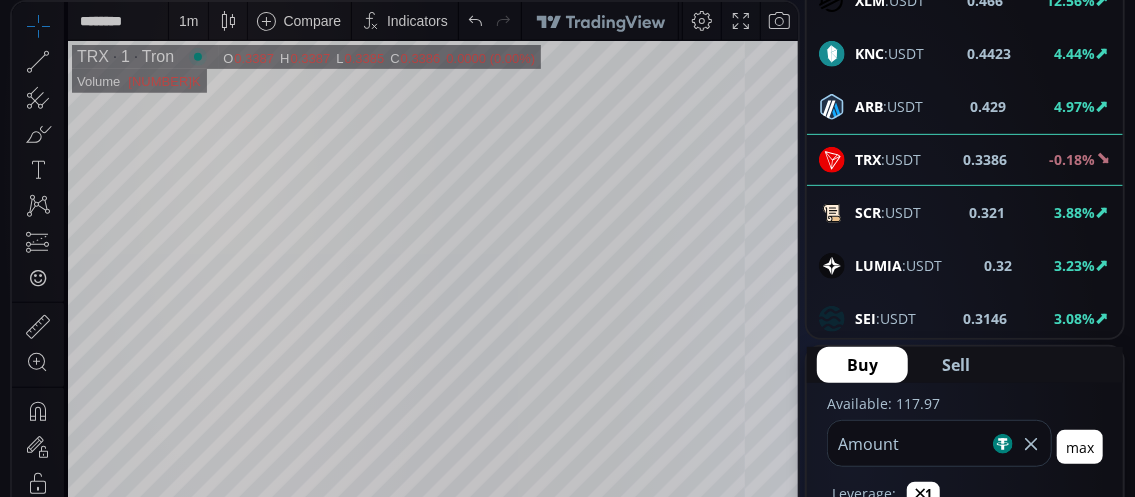 scroll, scrollTop: 500, scrollLeft: 0, axis: vertical 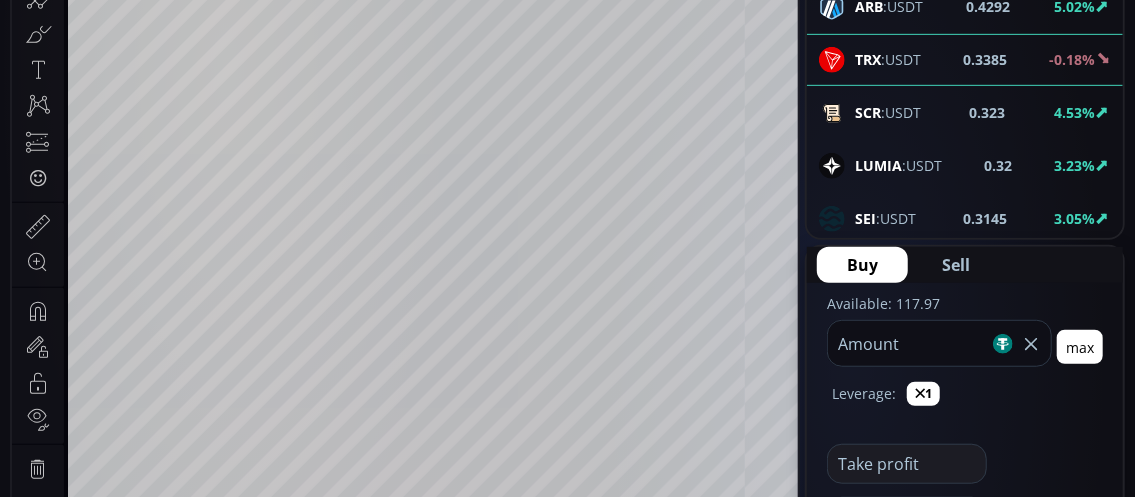click on "BTC :USDT 117046.11 0.47% ETH :USDT 3987.7 3.69% MKR :USDT 2028.01 2.87% BNB :USDT 794.33 2.48% BCH :USDT 583.49 1.09% BNSOL :USDT 190.29 4.55% SOL :USDT 178.44 4.36% LTC :USDT 123.64 2.81% BANANA :USDT 23.67 2.03% DASH :USDT 22.46 4.56% ETC :USDT 22.29 5.64% LINK :USDT 19.89 11.49% DCR :USDT 17.38 1.82% KSM :USDT 15.08 4.94% TRUMP :USDT 9.36 3.77% NEO :USDT 6.42 3.55% APT :USDT 4.673 7.75% ATOM :USDT 4.645 5.54% DOT :USDT 3.951 4.61% TON :USDT 3.38 1.81% XRP :USDT 3.3564 9.50% BERA :USDT 1.986 4.75% ZRO :USDT 1.86 1.09% EIGEN :USDT 1.28 5.79% EURI :USDT 1.1653 0.12% WLD :USDT 1.037 3.49% XTZ :USDT 0.8323 4.42% ADA :USDT 0.8034 5.01% BNT :USDT 0.7674 4.20% OP :USDT 0.74 7.25% FET :USDT 0.702 3.08% IO :USDT 0.627 6.63% ARKM :USDT 0.515 3.83% XLM :USDT 0.4652 12.15% KNC :USDT 0.4421 4.34% ARB :USDT 0.4292 5.02% TRX :USDT 0.3385 -0.18% SCR :USDT 0.323 4.53% LUMIA :USDT 0.32 3.23% SEI :USDT 0.3145 3.05% LISTA :USDT 0.294 3.27% HBAR :USDT 0.26677 5.72% ZRX :USDT 0.256 3.39% POL :USDT 0.2478 3.77% DOGE :USDT 6.76%" 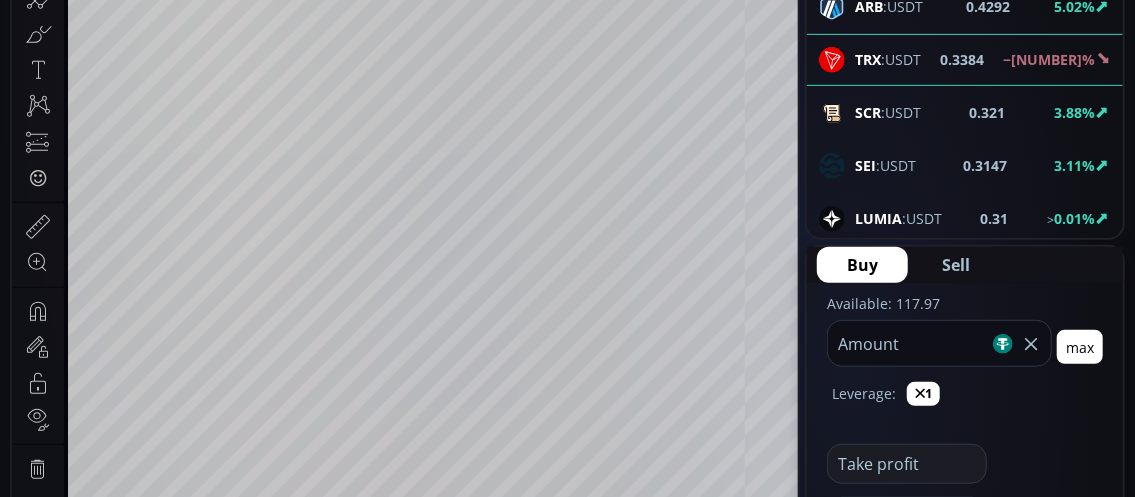 click on "SEI :USDT" 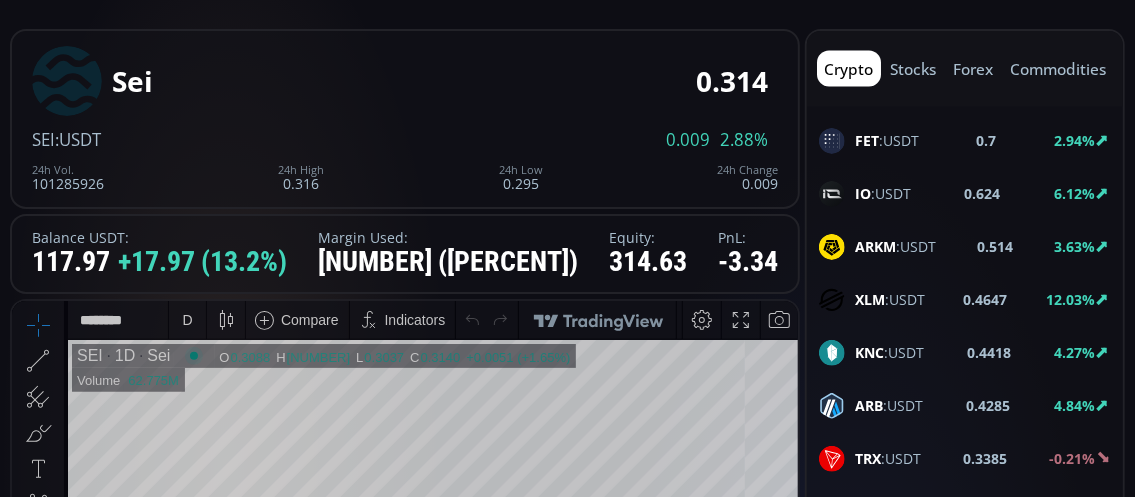 scroll, scrollTop: 100, scrollLeft: 0, axis: vertical 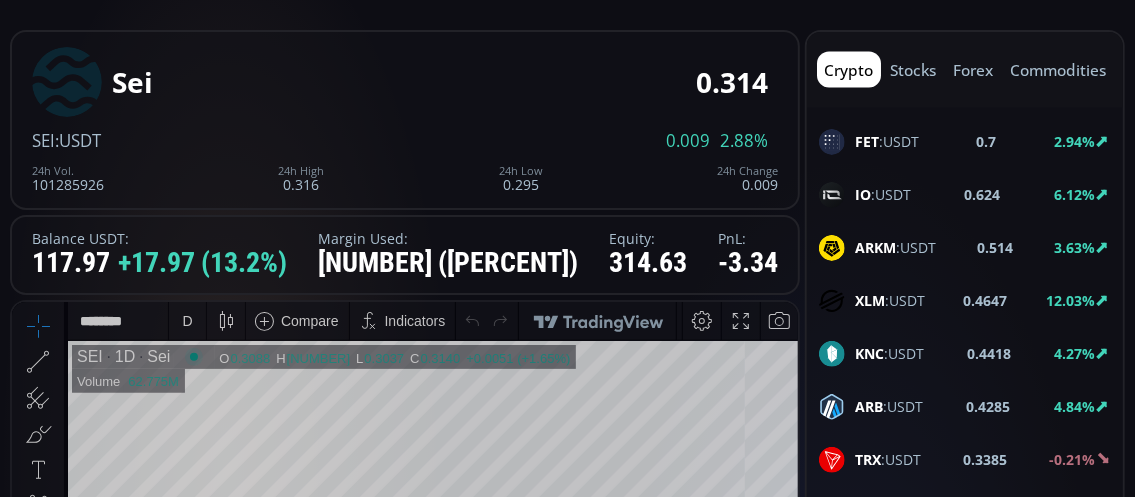 click on "D" at bounding box center (187, 320) 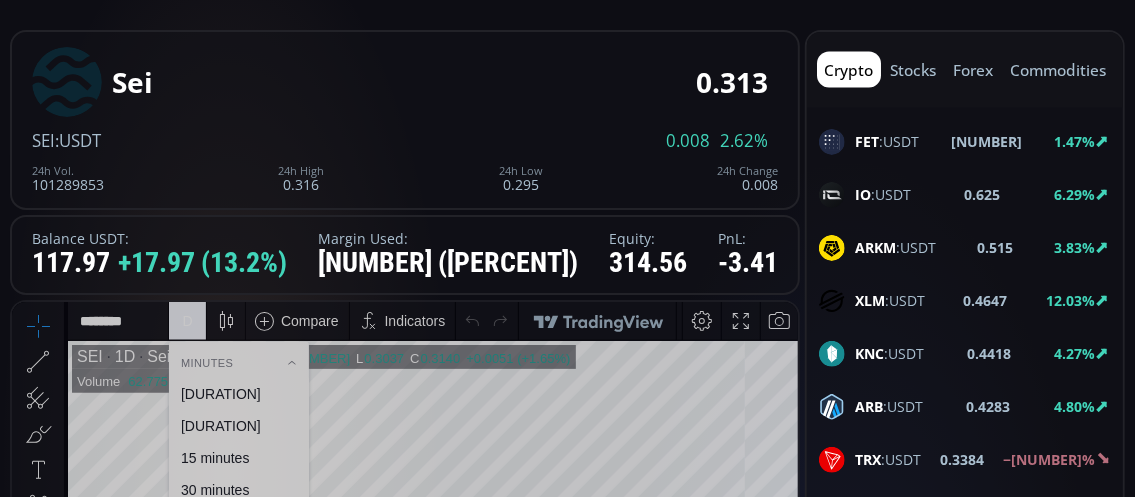 click on "[DURATION]" at bounding box center (221, 393) 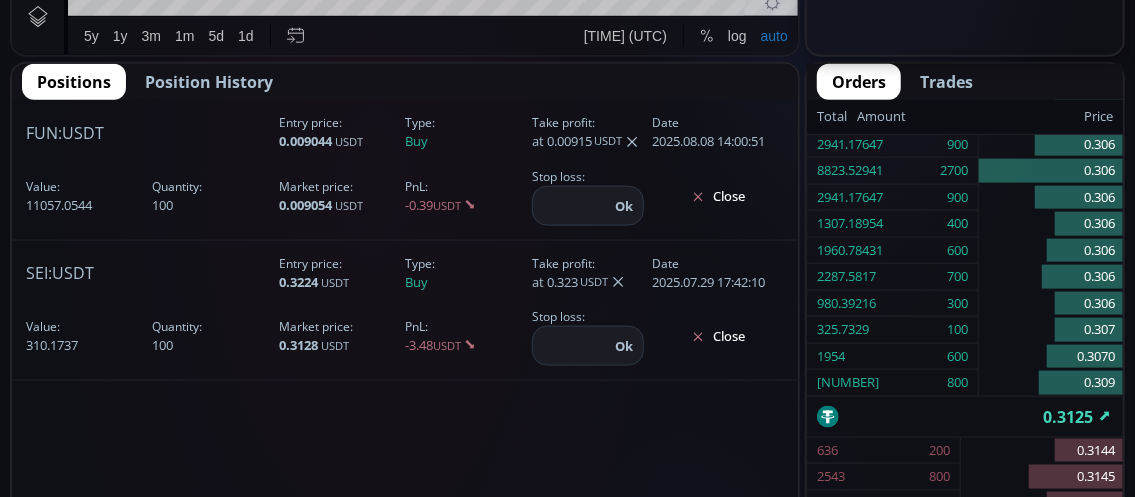 scroll, scrollTop: 1100, scrollLeft: 0, axis: vertical 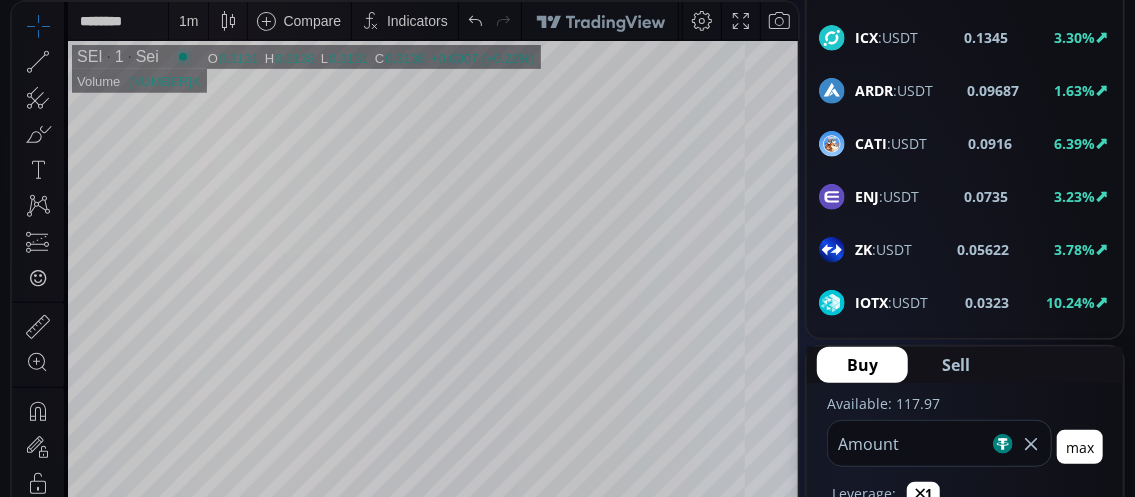 click on "ENJ" at bounding box center (867, 196) 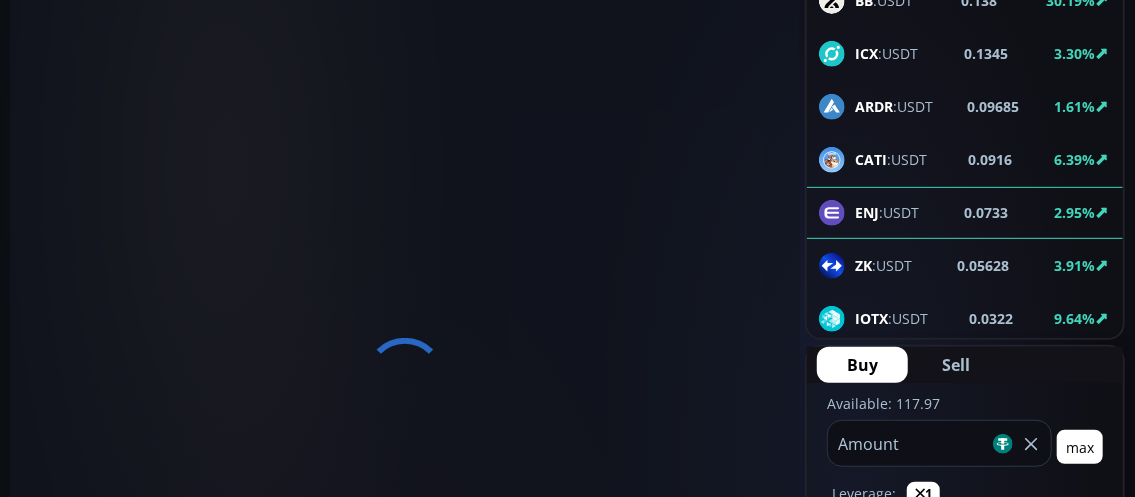 scroll, scrollTop: 0, scrollLeft: 0, axis: both 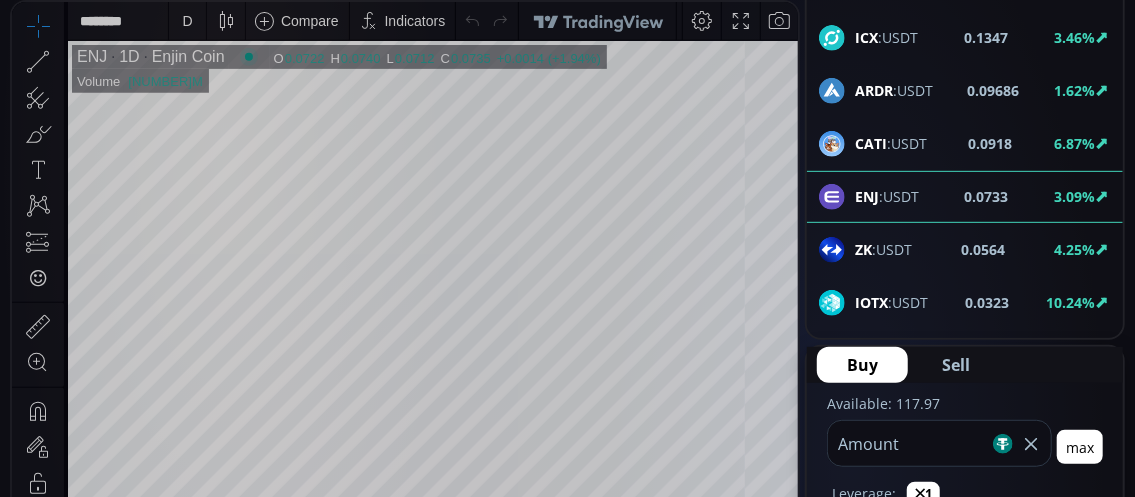 click on "D" at bounding box center [187, 21] 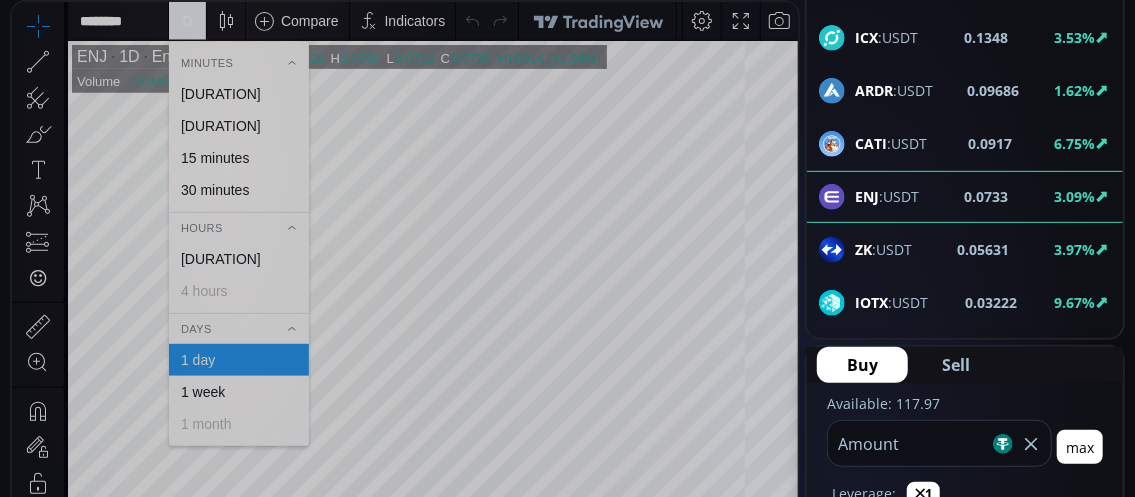click on "[DURATION]" at bounding box center (221, 94) 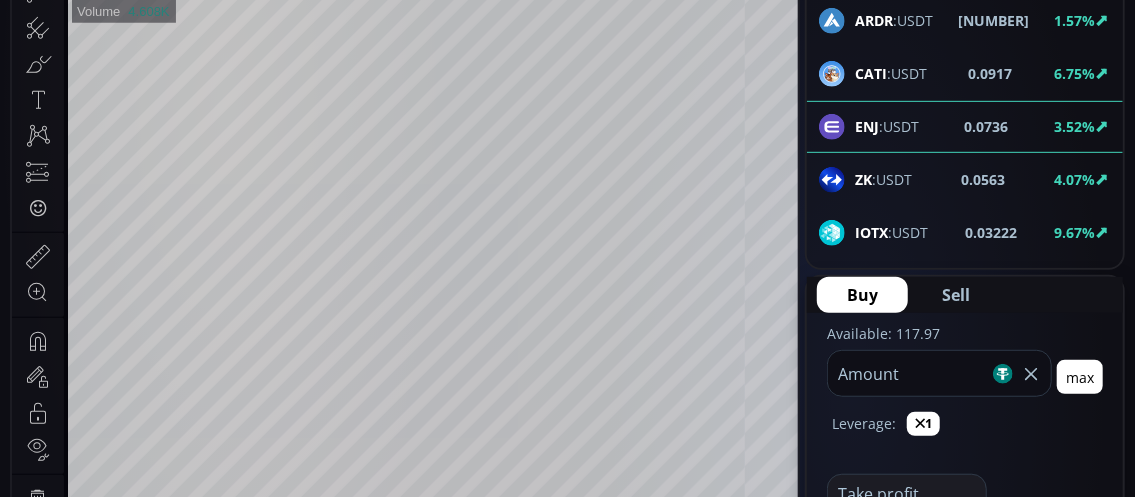 scroll, scrollTop: 500, scrollLeft: 0, axis: vertical 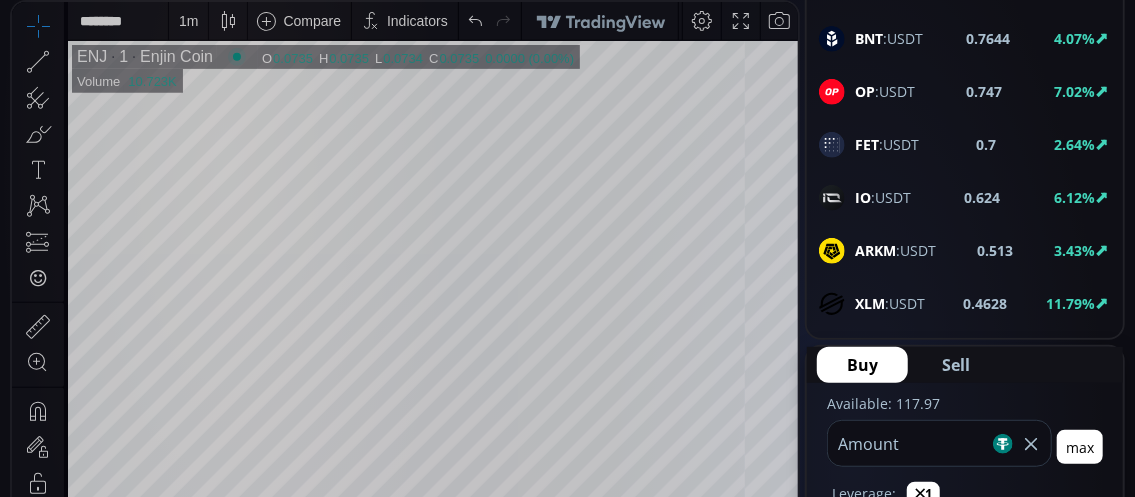 click on "FET :USDT" 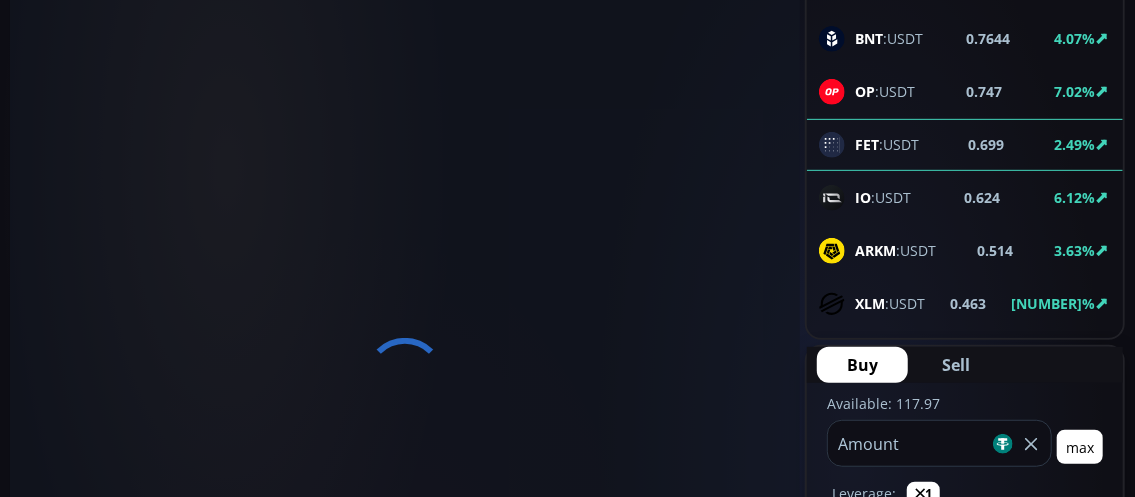 scroll, scrollTop: 0, scrollLeft: 0, axis: both 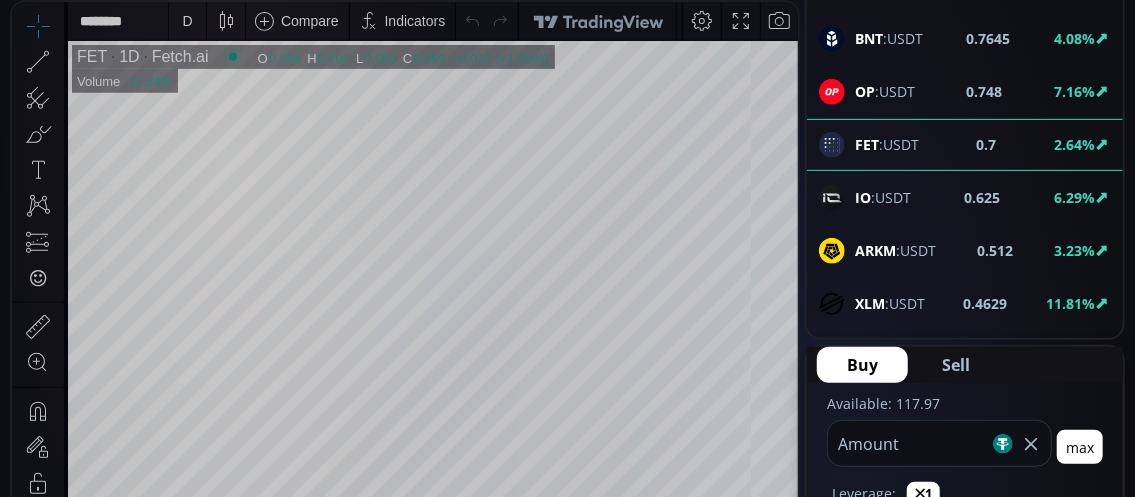 click on "D" at bounding box center (187, 21) 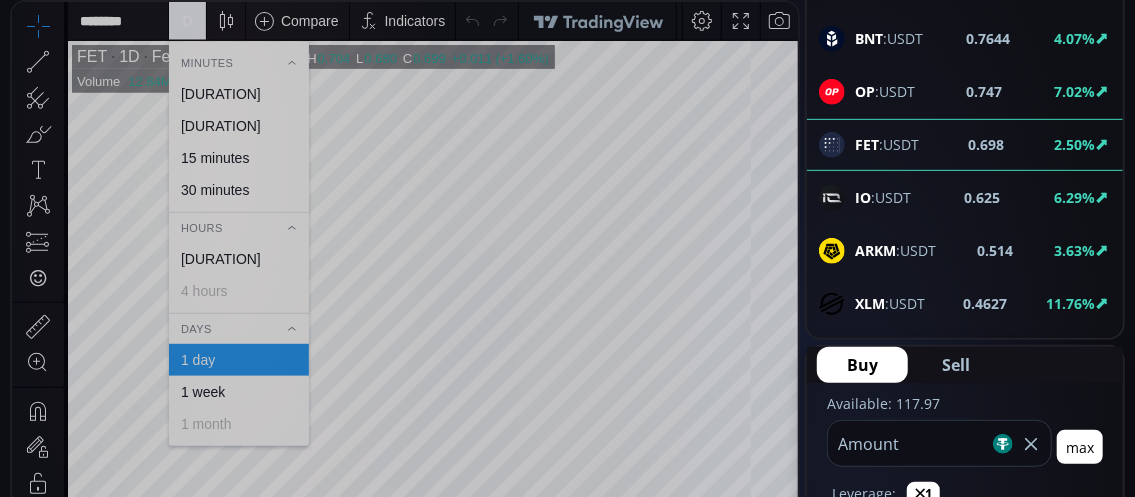 click on "[DURATION]" at bounding box center [221, 94] 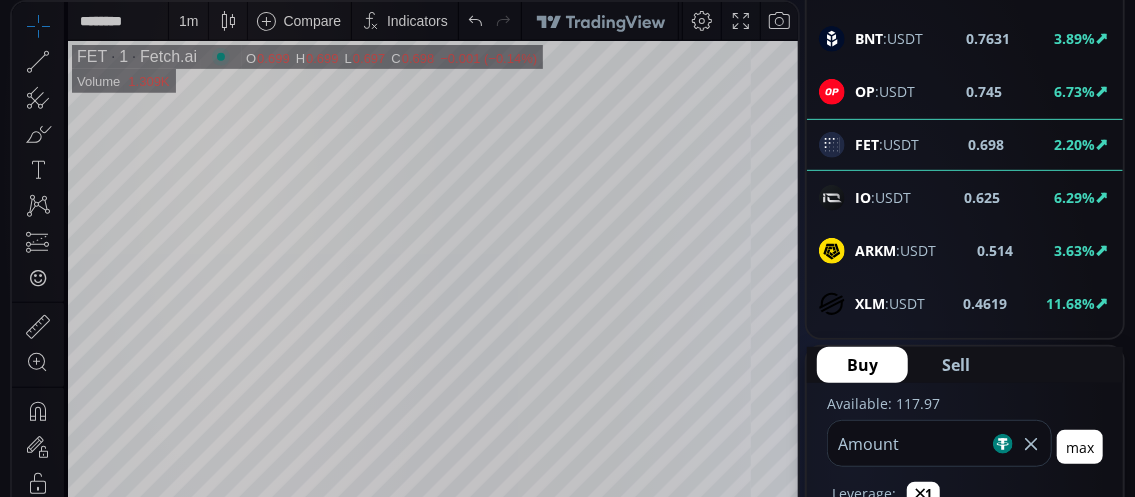 click on "IO :USDT" 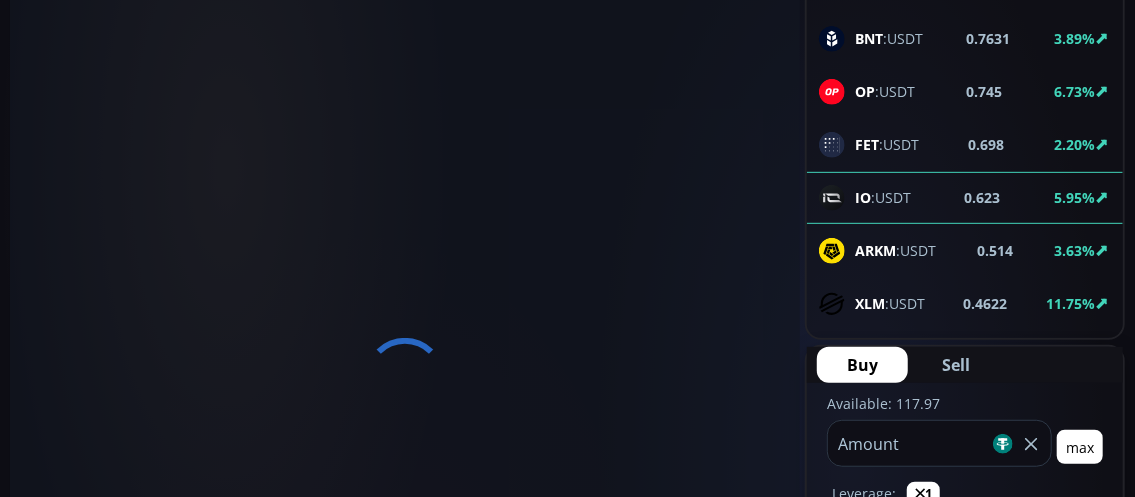 scroll, scrollTop: 0, scrollLeft: 0, axis: both 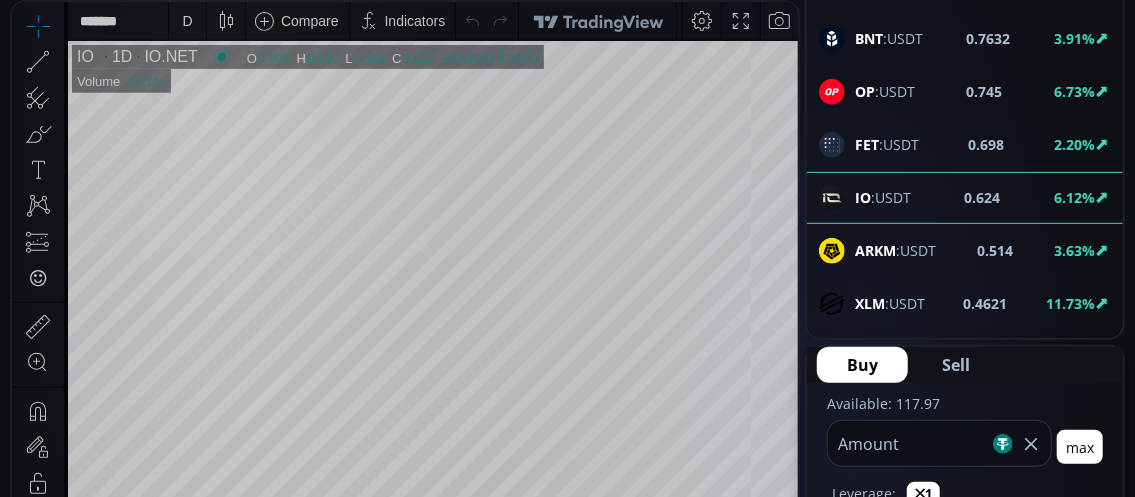 click on "D" at bounding box center (187, 21) 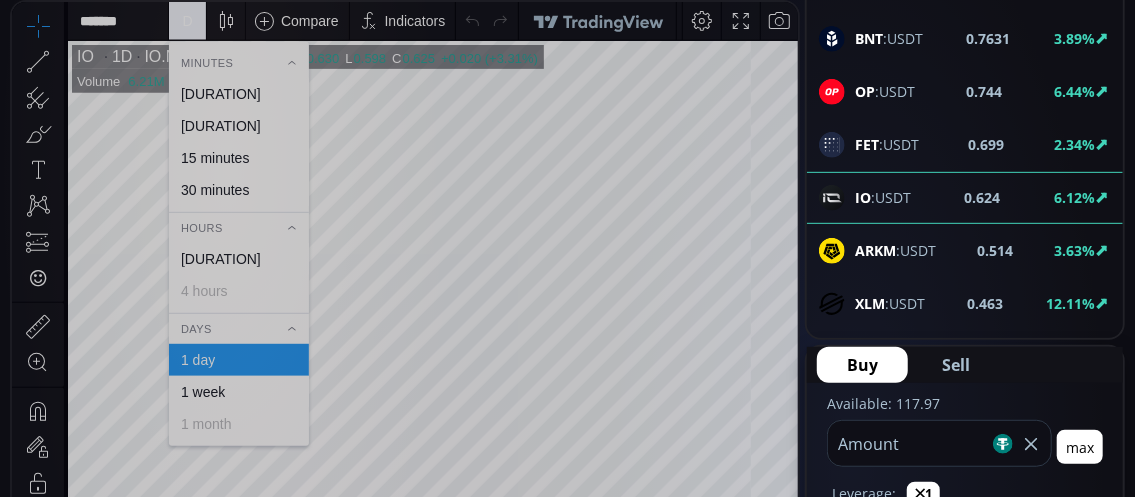click on "[DURATION]" at bounding box center [221, 94] 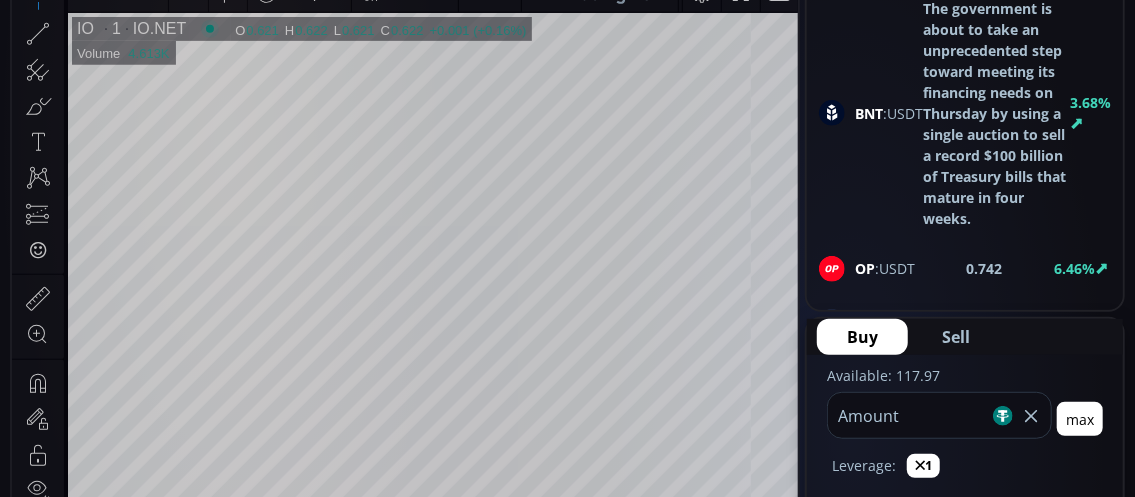 scroll, scrollTop: 400, scrollLeft: 0, axis: vertical 